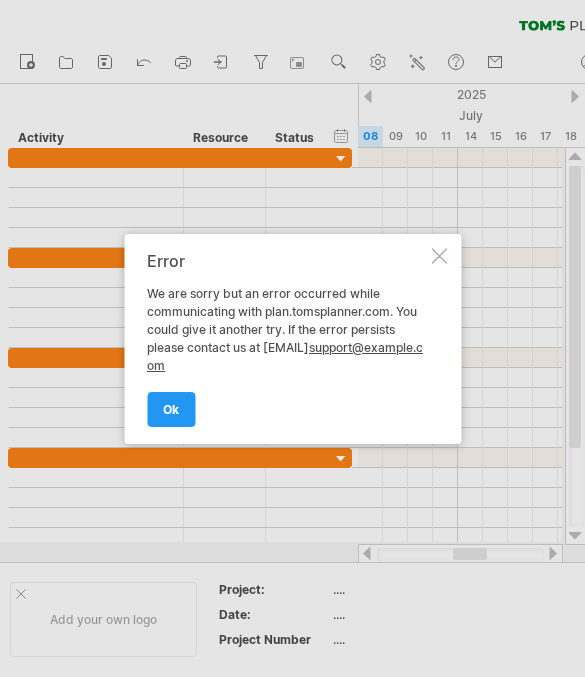 scroll, scrollTop: 0, scrollLeft: 0, axis: both 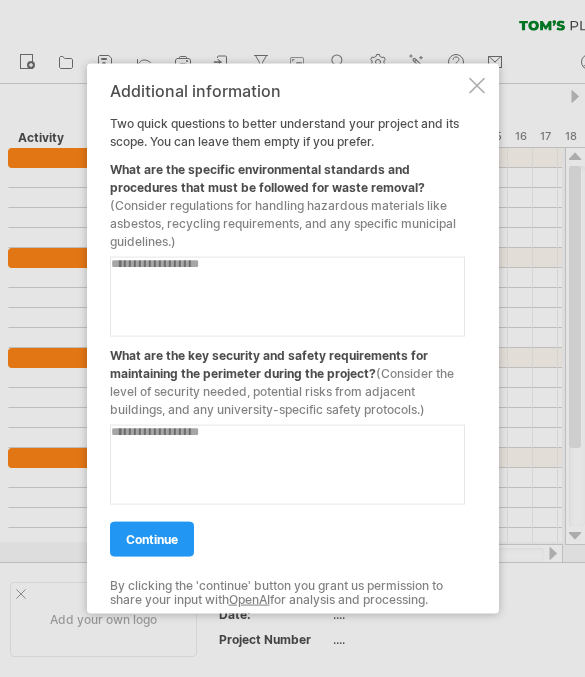 click at bounding box center [477, 85] 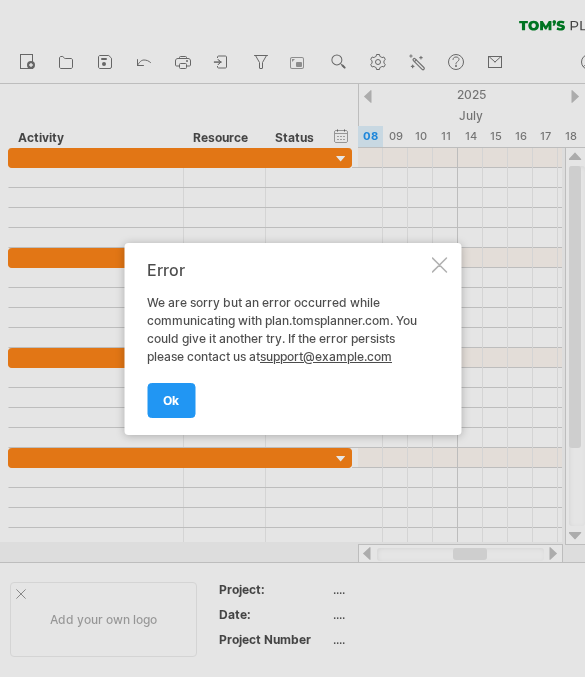 scroll, scrollTop: 0, scrollLeft: 0, axis: both 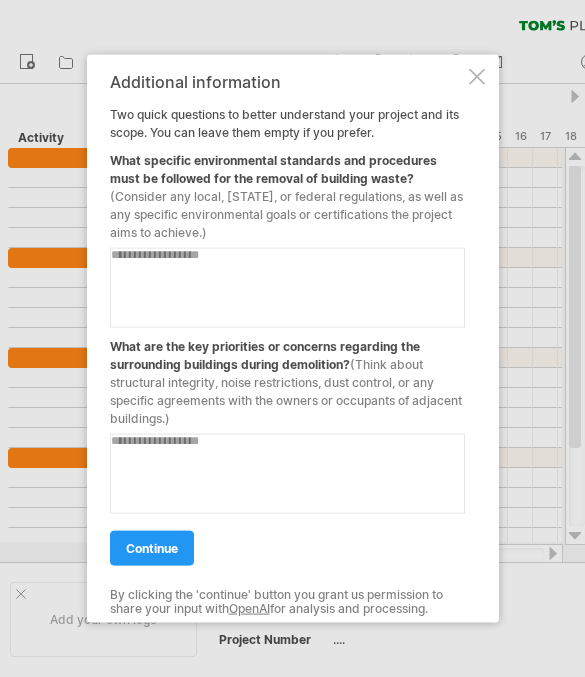 click at bounding box center (477, 76) 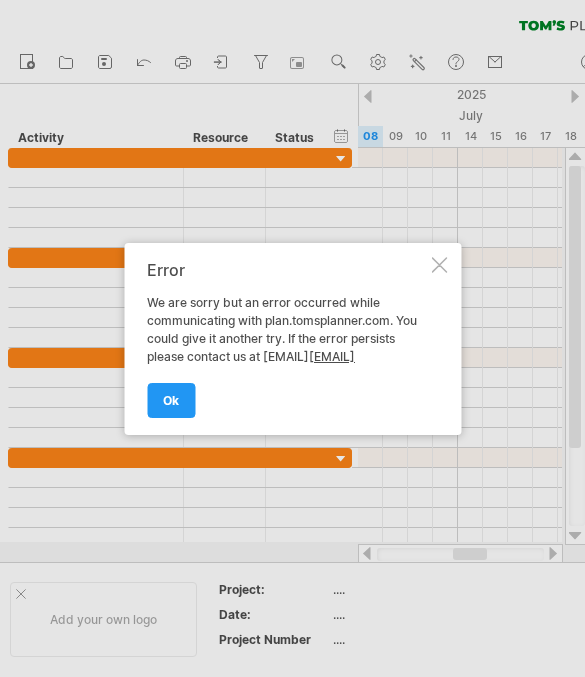 scroll, scrollTop: 0, scrollLeft: 0, axis: both 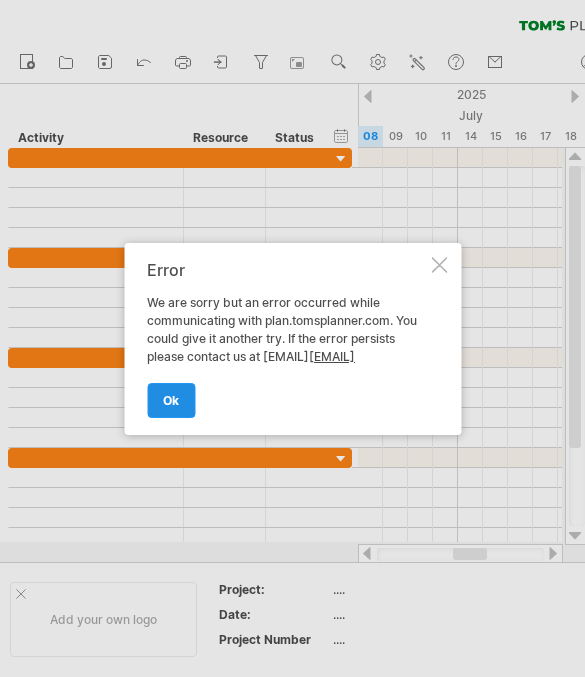click on "ok" at bounding box center [171, 400] 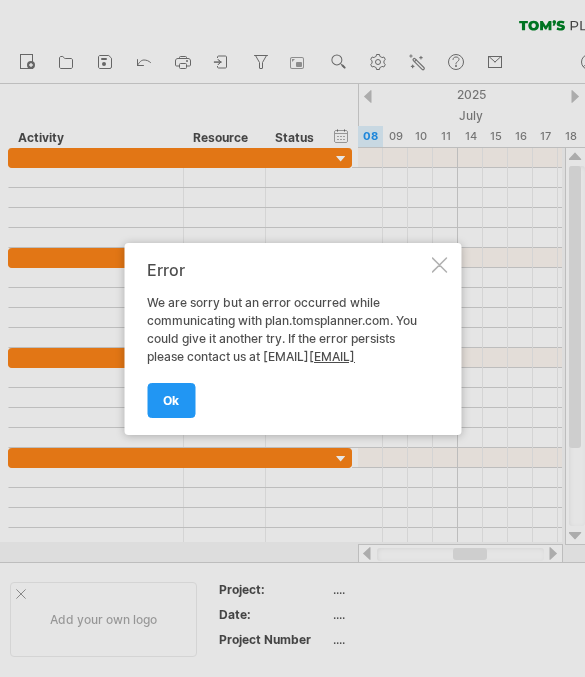 scroll, scrollTop: 0, scrollLeft: 0, axis: both 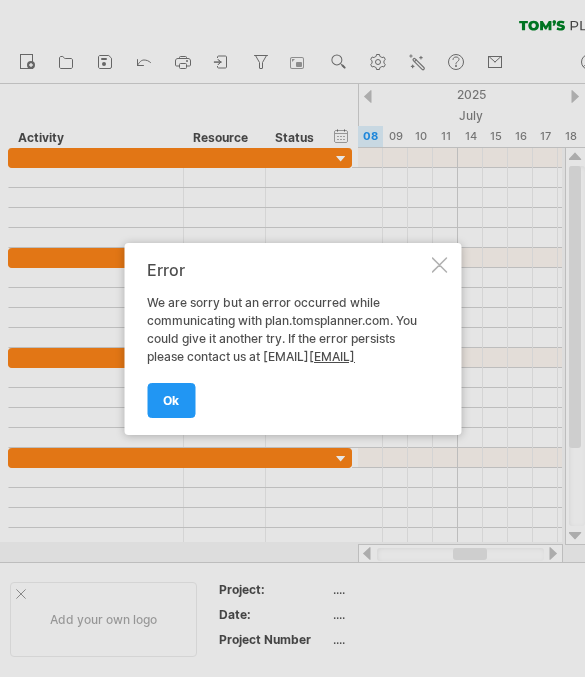 click on "Error We are sorry but an error occurred while communicating with plan.tomsplanner.com. You could give it another try. If the error persists please contact us at  support@example.com   ok" at bounding box center [292, 339] 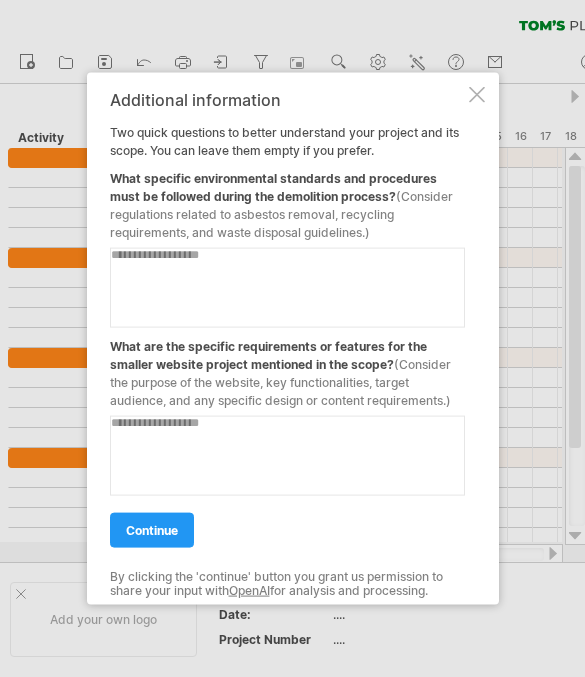 click at bounding box center (477, 94) 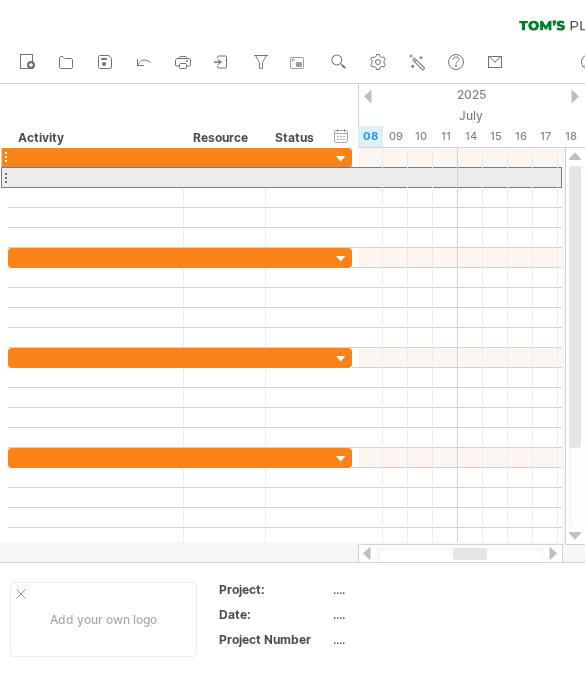 click at bounding box center (341, 159) 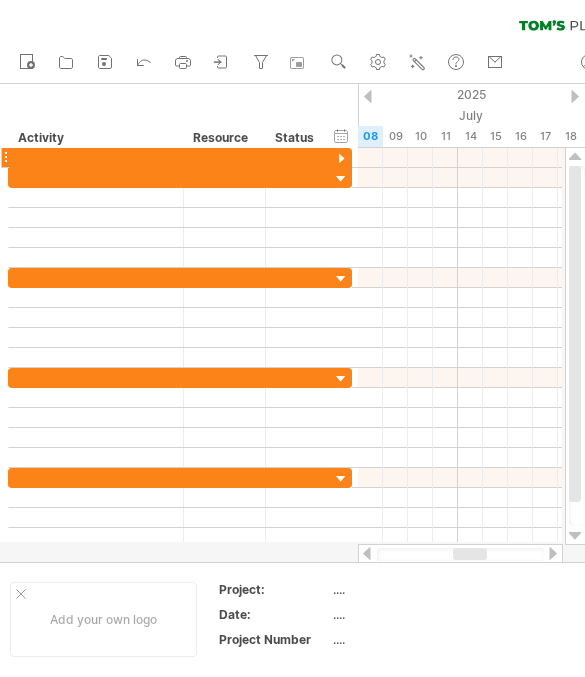 click at bounding box center (341, 159) 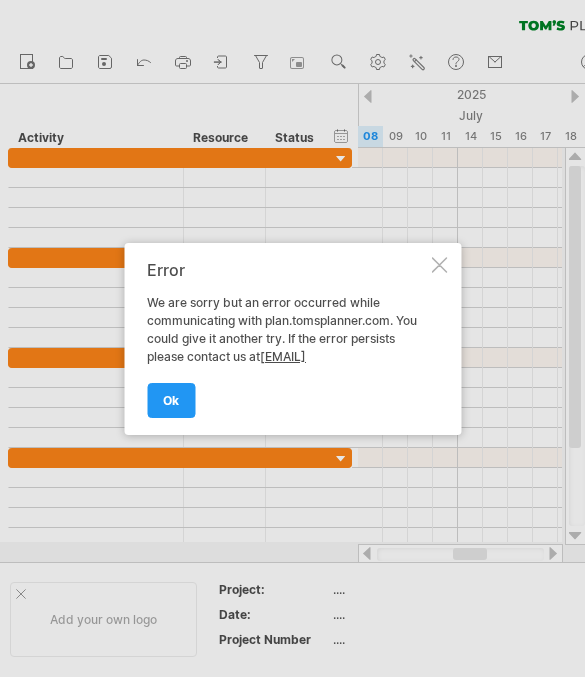 scroll, scrollTop: 0, scrollLeft: 0, axis: both 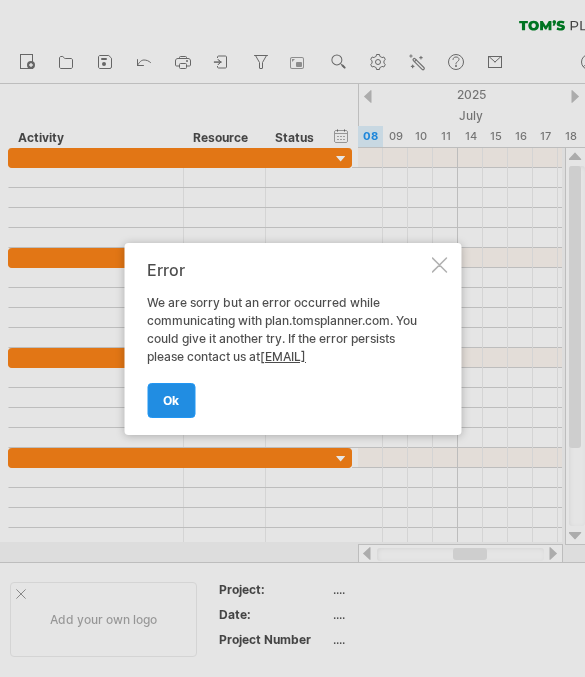click on "ok" at bounding box center (171, 400) 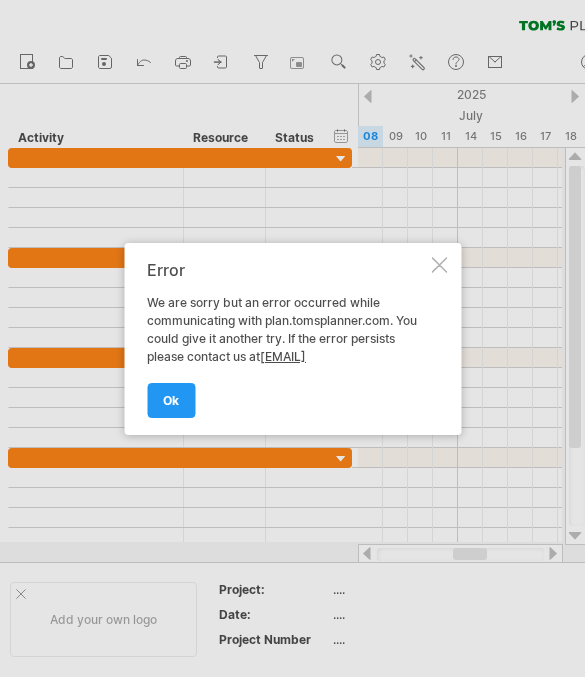 scroll, scrollTop: 0, scrollLeft: 0, axis: both 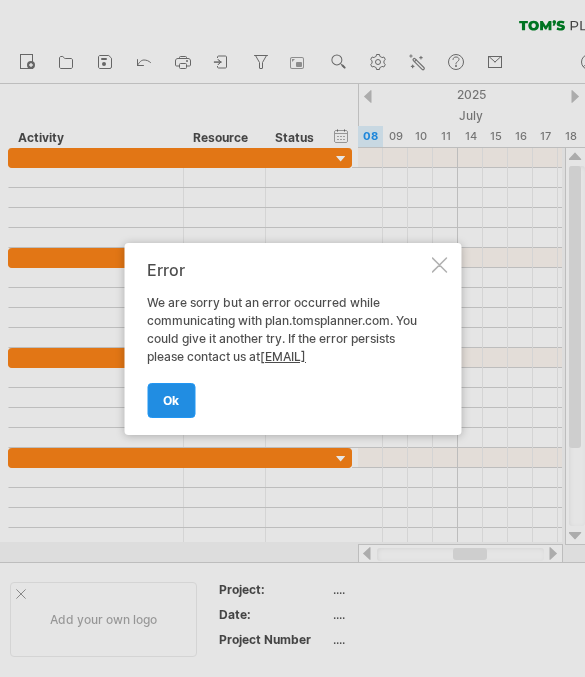 click on "ok" at bounding box center [171, 400] 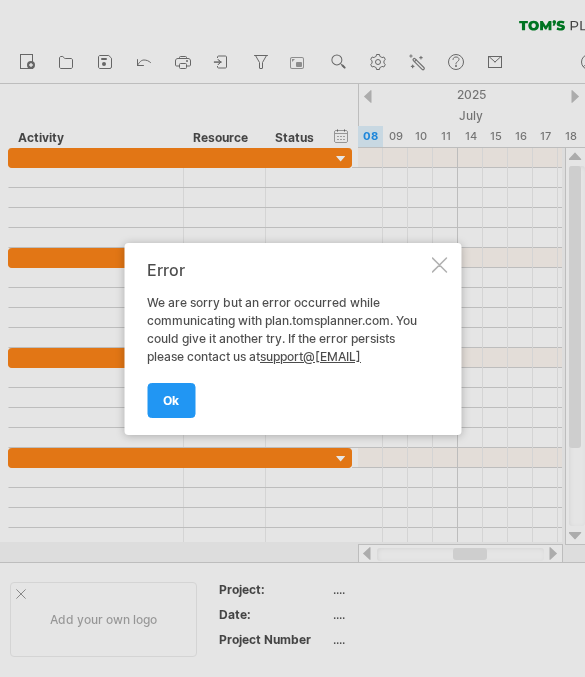 scroll, scrollTop: 0, scrollLeft: 0, axis: both 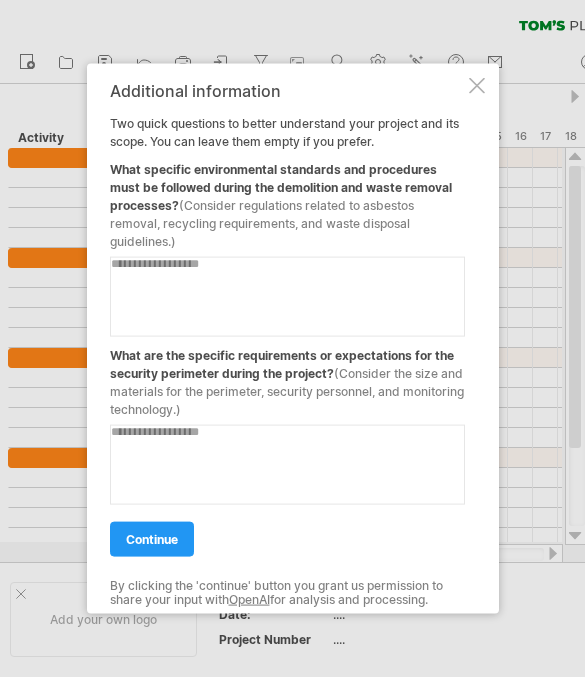 click at bounding box center (287, 296) 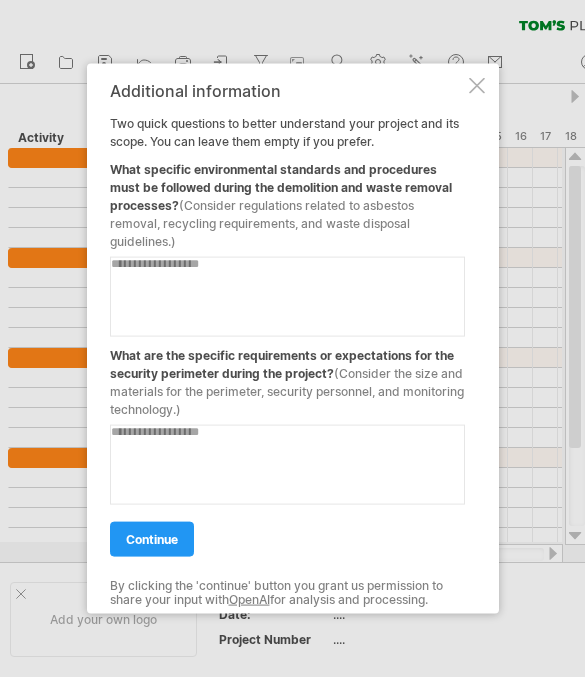 click at bounding box center [287, 296] 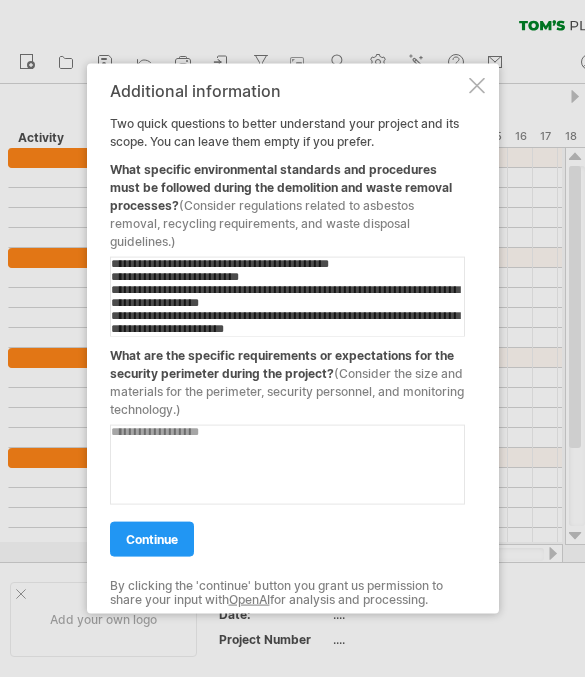 scroll, scrollTop: 0, scrollLeft: 0, axis: both 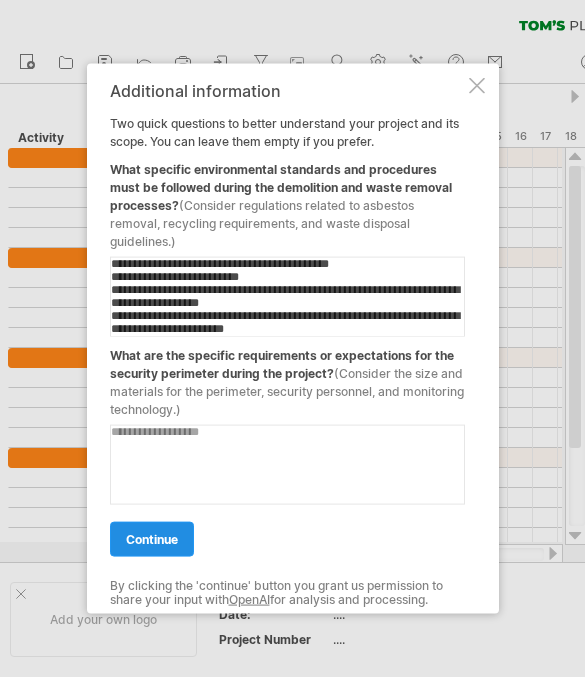 click on "continue" at bounding box center (152, 538) 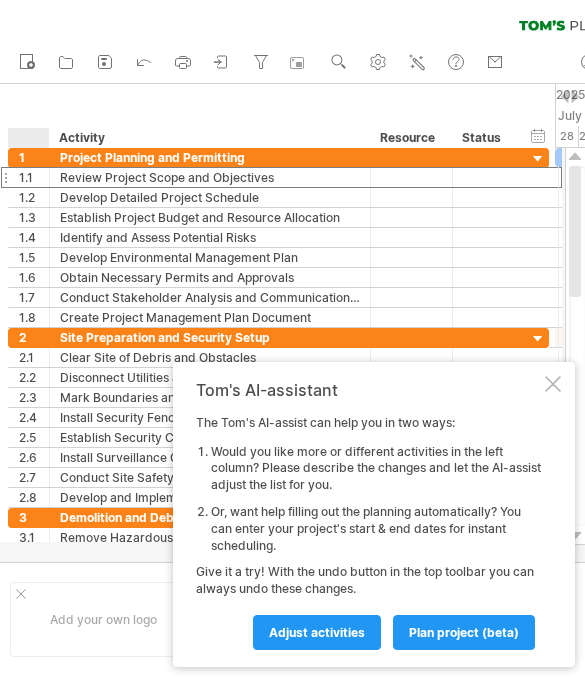 click on "1.1" at bounding box center [34, 177] 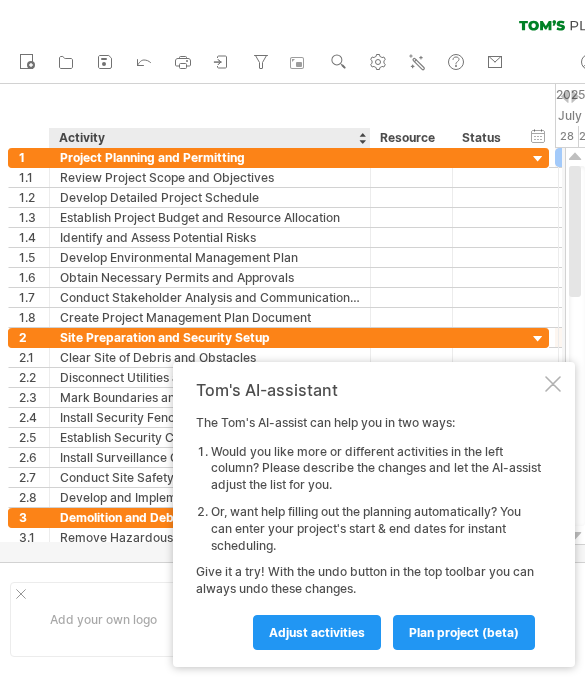 click at bounding box center [553, 384] 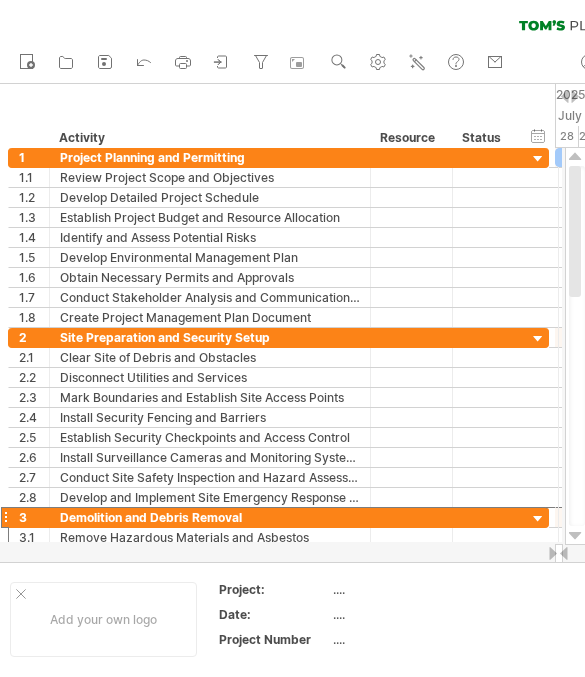 click at bounding box center [575, 536] 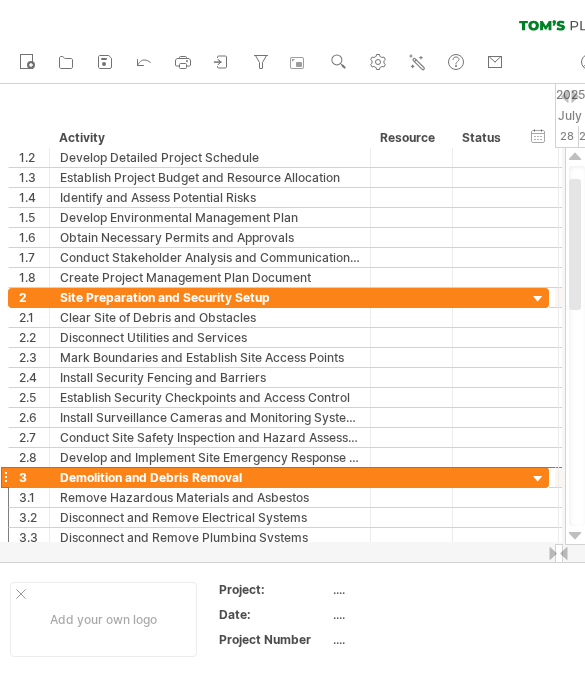 click at bounding box center [577, 346] 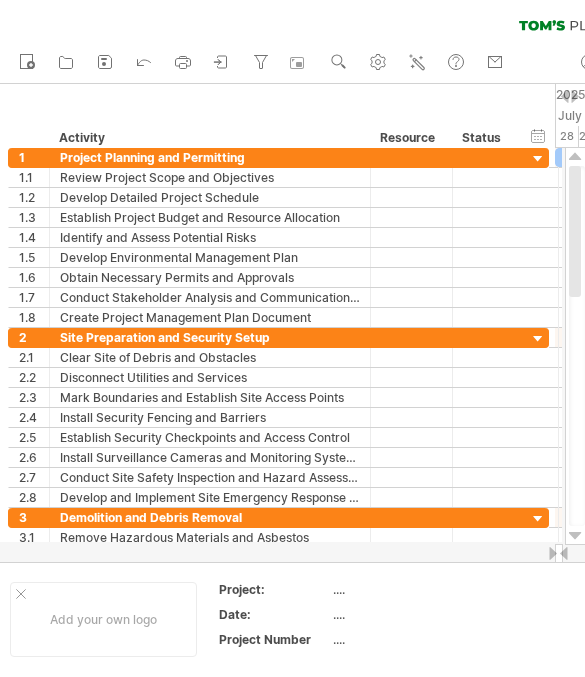 click at bounding box center (542, 25) 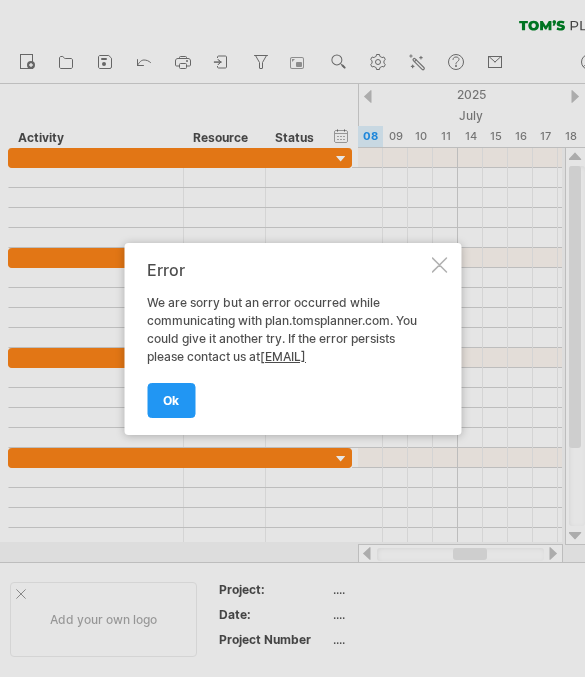 scroll, scrollTop: 0, scrollLeft: 0, axis: both 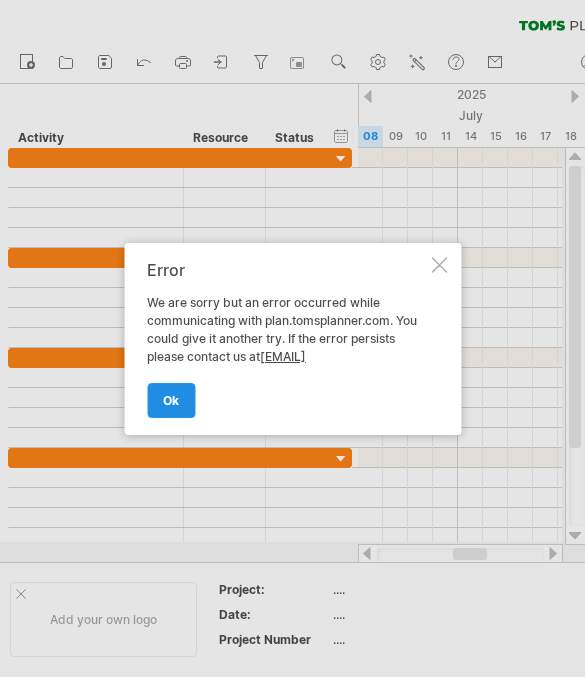click on "ok" at bounding box center (171, 400) 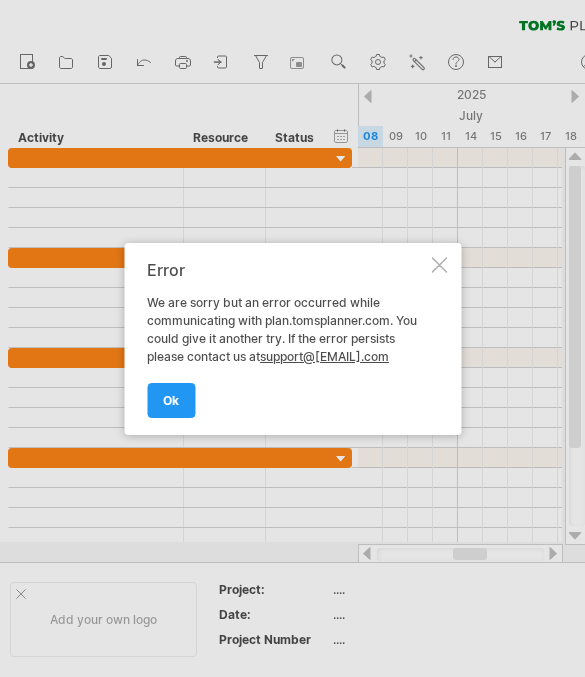 scroll, scrollTop: 0, scrollLeft: 0, axis: both 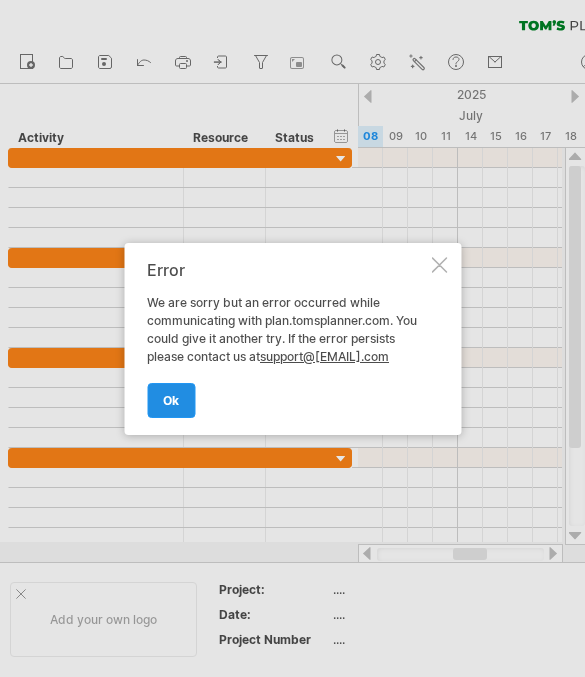 click on "ok" at bounding box center (171, 400) 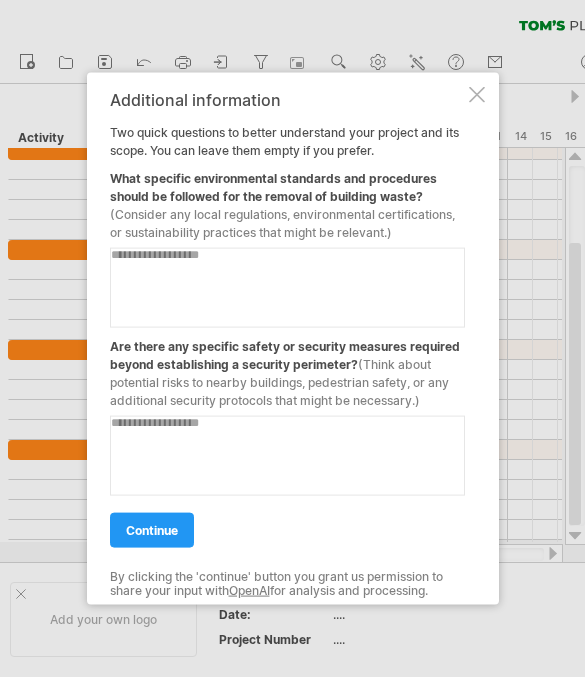 click at bounding box center (287, 287) 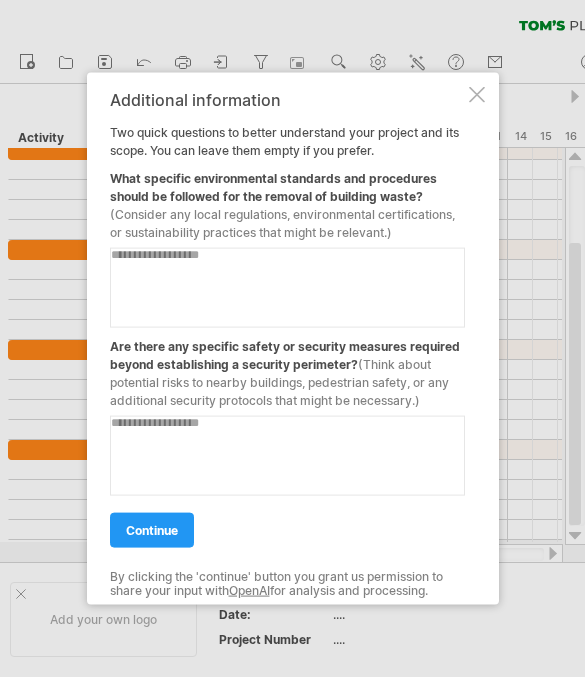 click at bounding box center [287, 287] 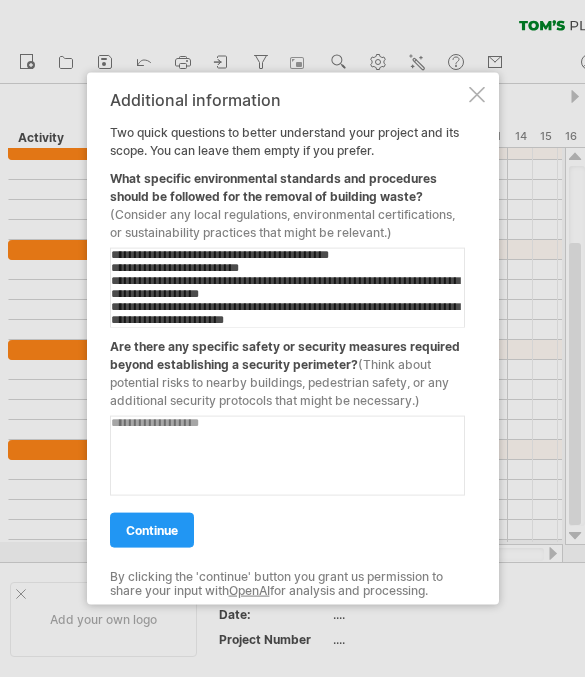 scroll, scrollTop: 1002, scrollLeft: 0, axis: vertical 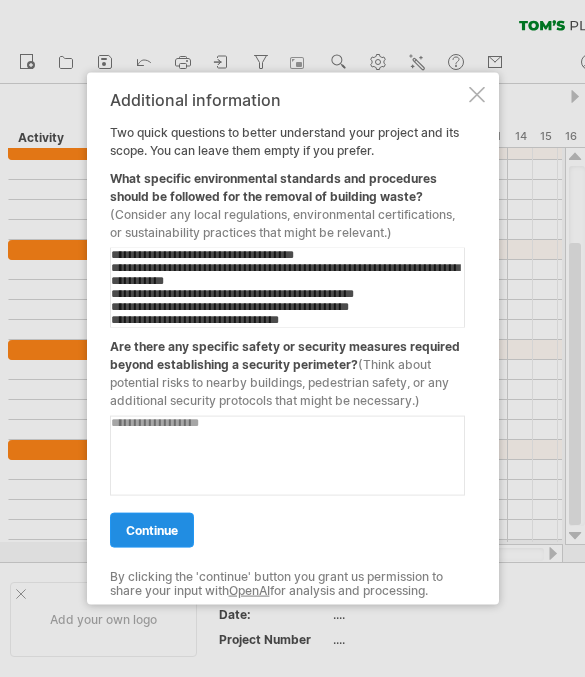 click on "continue" at bounding box center (152, 529) 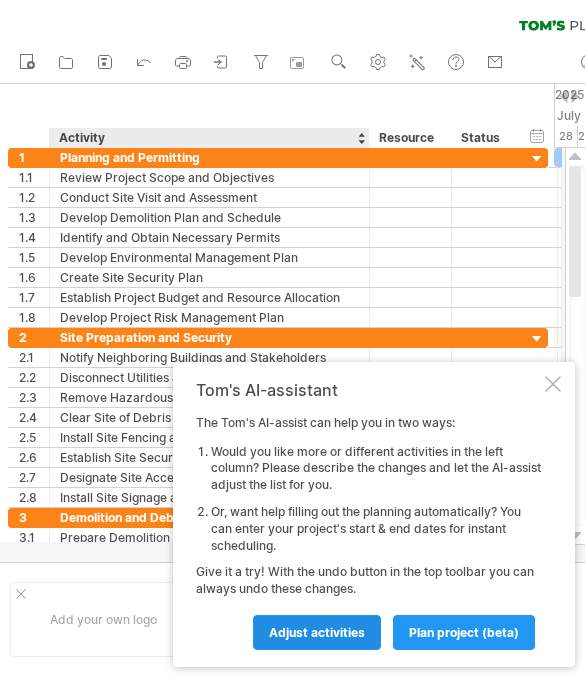 click on "Adjust activities" at bounding box center (317, 632) 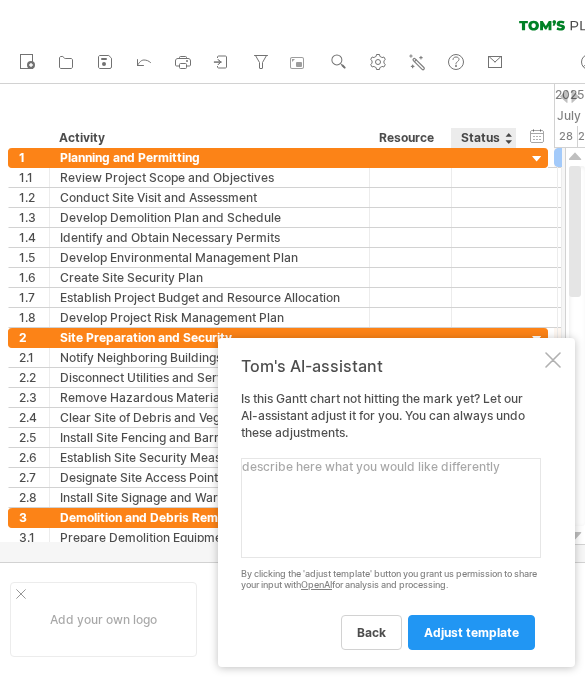 click at bounding box center [391, 508] 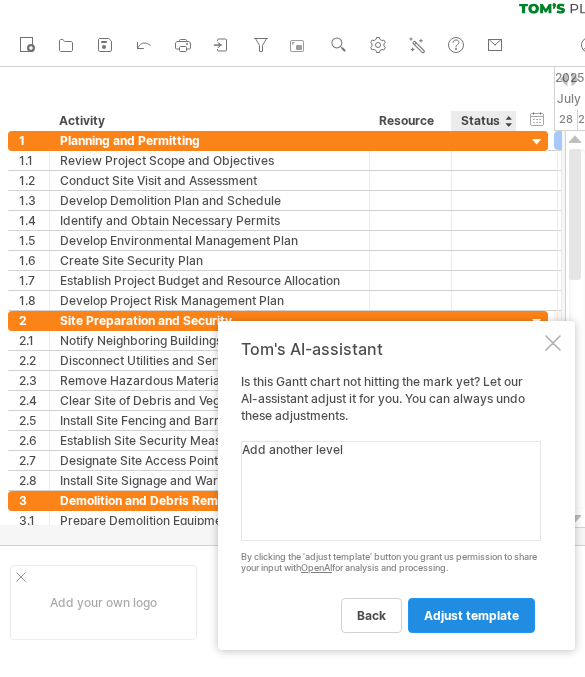 click on "adjust template" at bounding box center (471, 632) 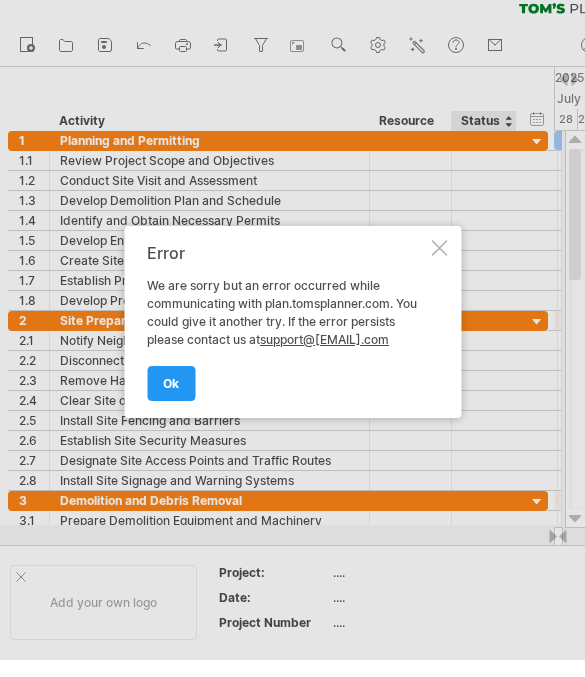 scroll, scrollTop: 17, scrollLeft: 0, axis: vertical 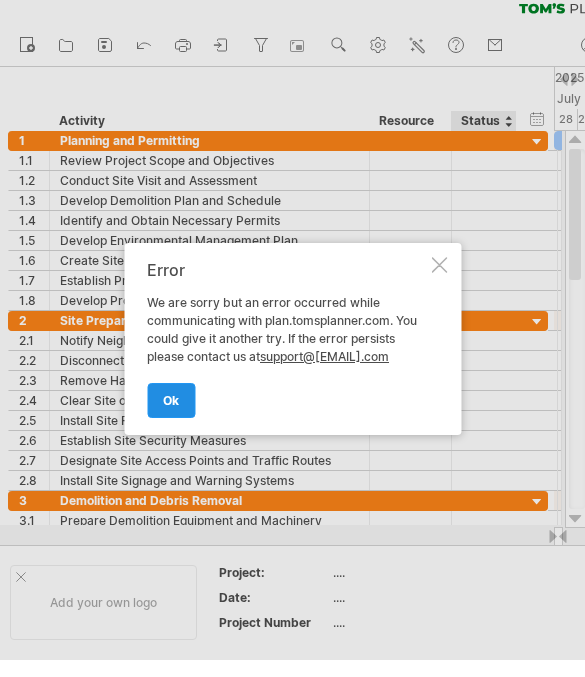 click on "ok" at bounding box center [171, 400] 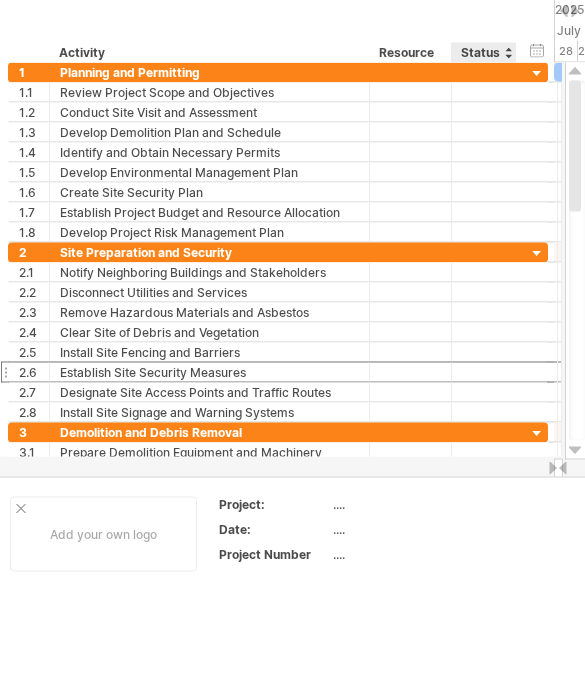 scroll, scrollTop: 0, scrollLeft: 0, axis: both 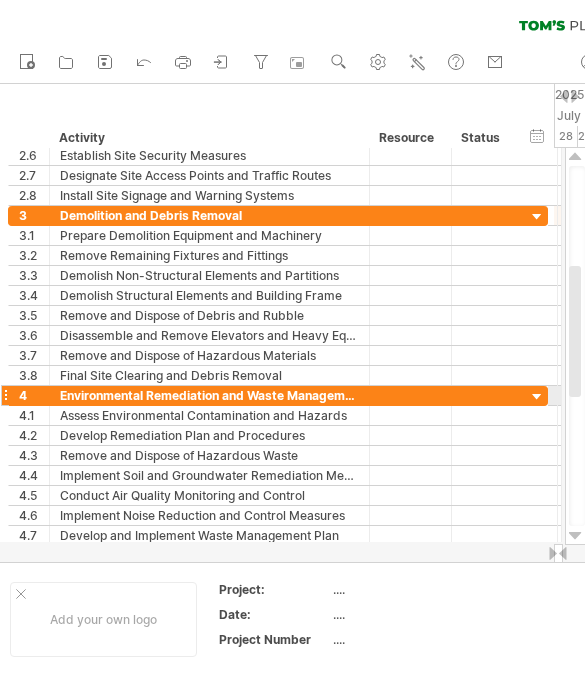 click at bounding box center [537, 397] 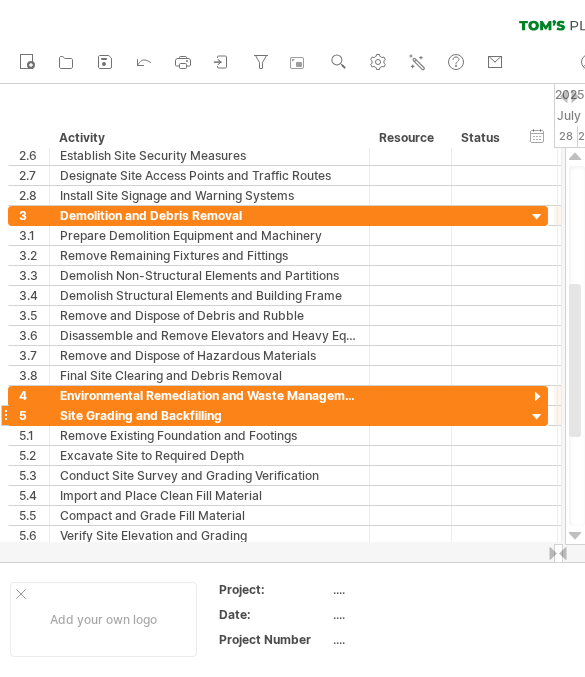 click at bounding box center [537, 417] 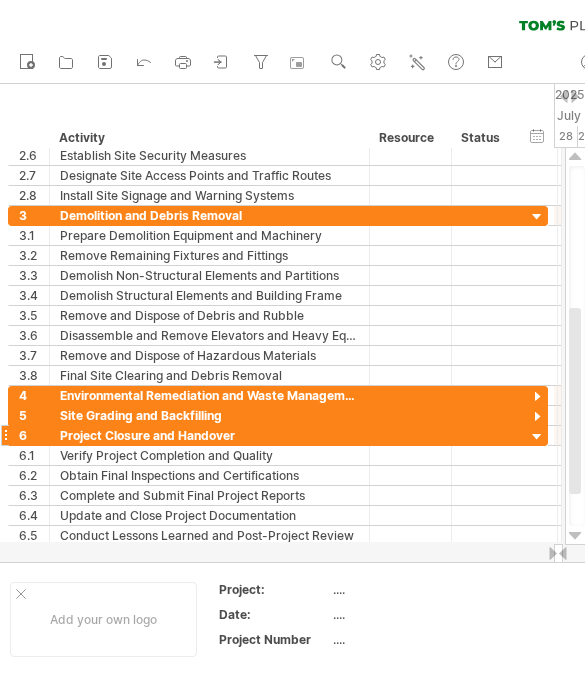 click at bounding box center [537, 437] 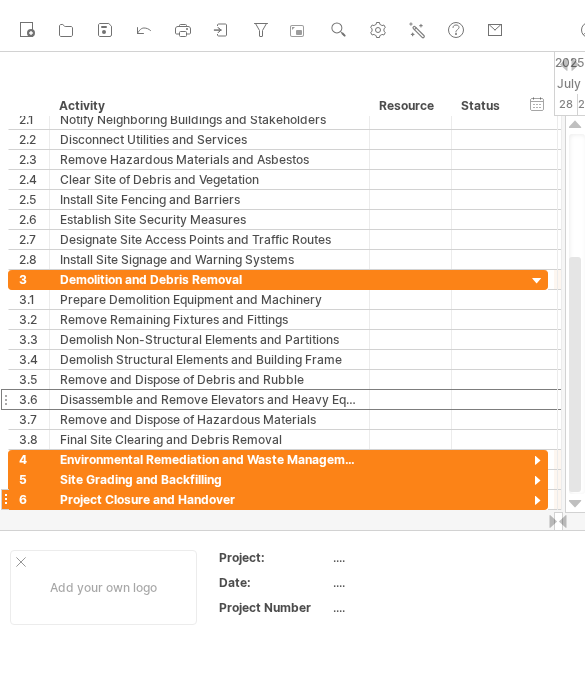 scroll, scrollTop: 0, scrollLeft: 0, axis: both 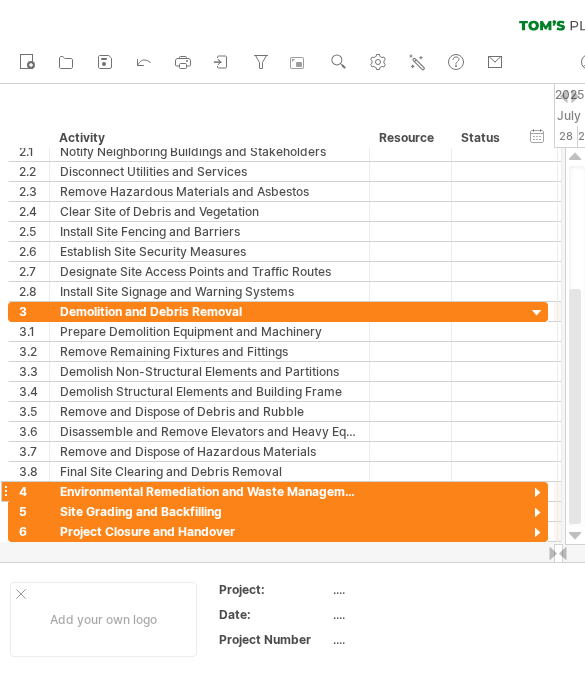 click at bounding box center [537, 493] 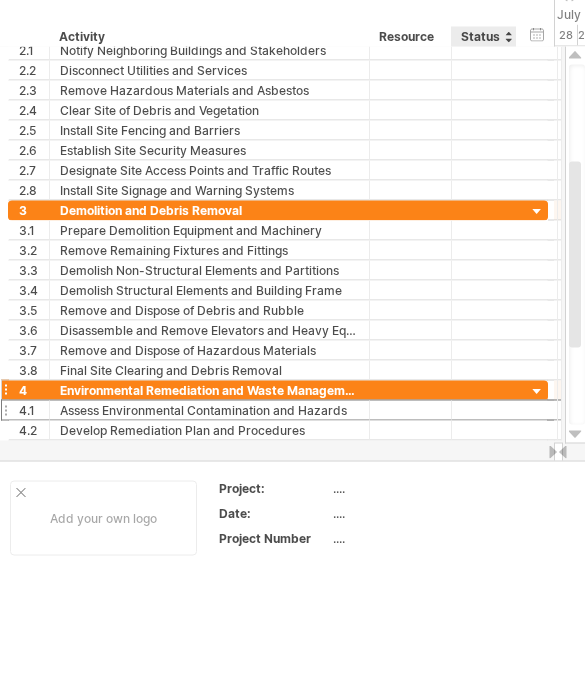 scroll, scrollTop: 0, scrollLeft: 0, axis: both 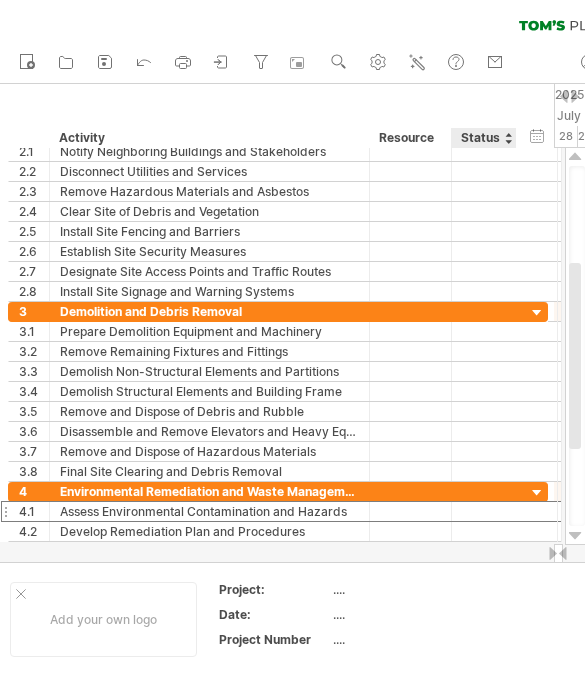 click at bounding box center (577, 346) 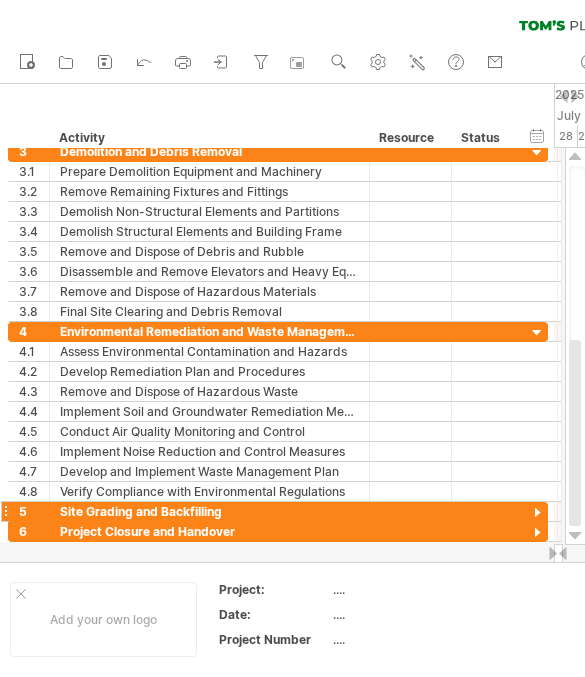 click at bounding box center (537, 513) 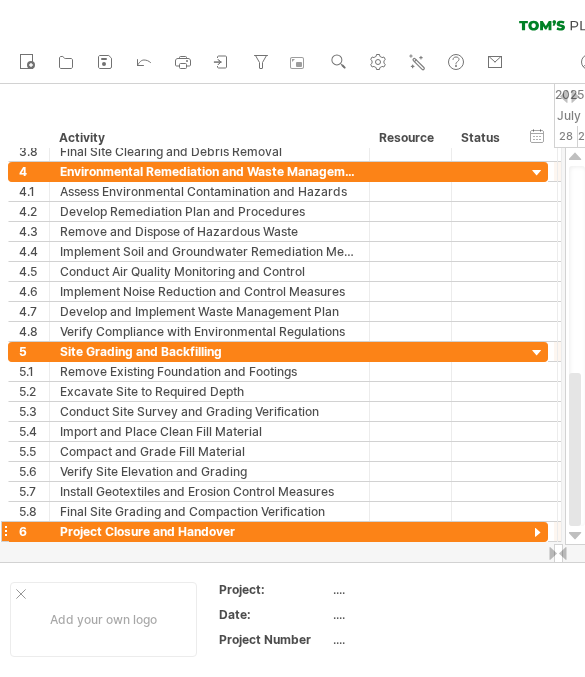 click at bounding box center (537, 533) 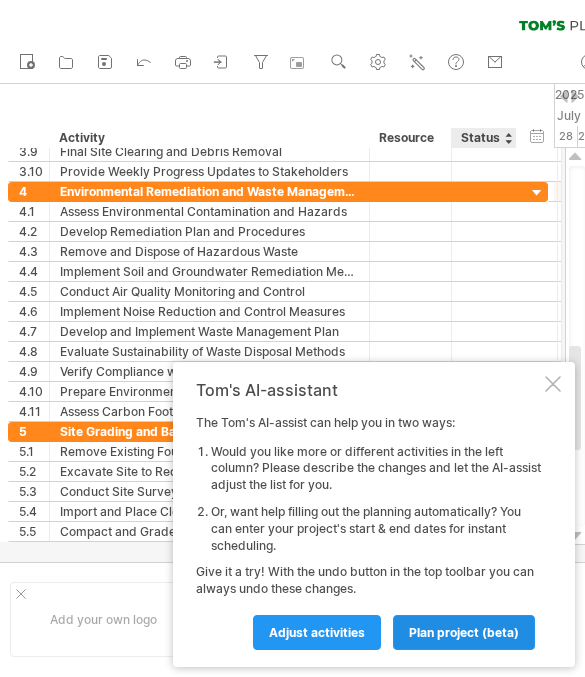 click on "plan project (beta)" at bounding box center (317, 632) 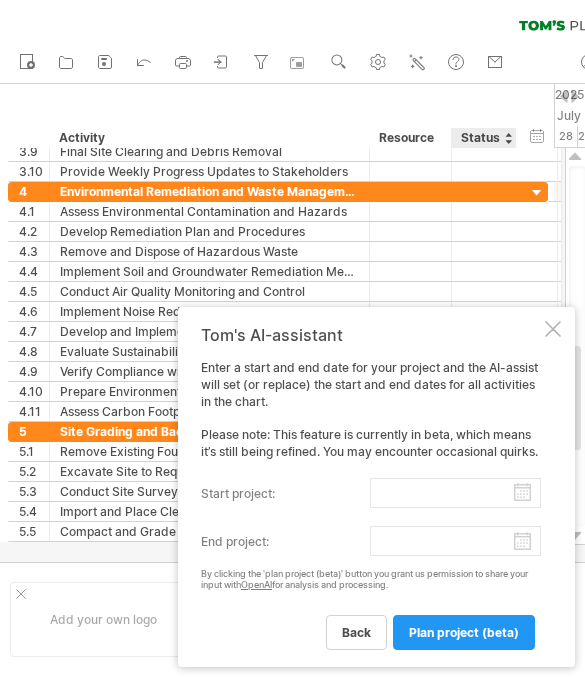 click on "start project:" at bounding box center (455, 493) 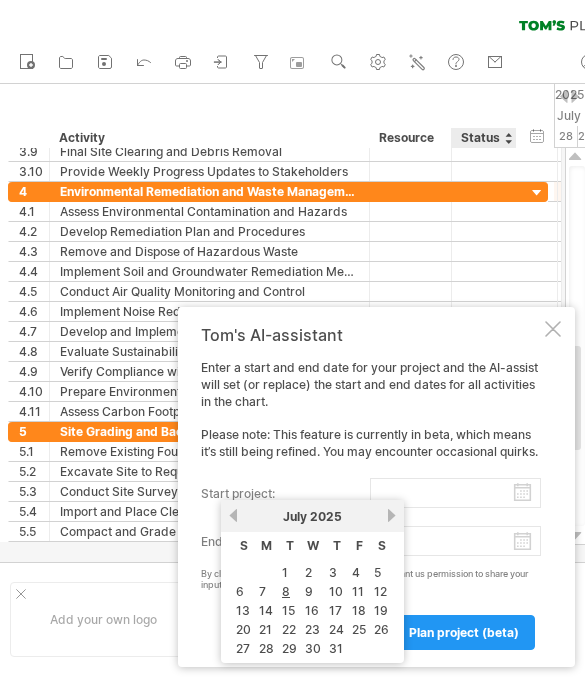 click on "previous" at bounding box center (233, 515) 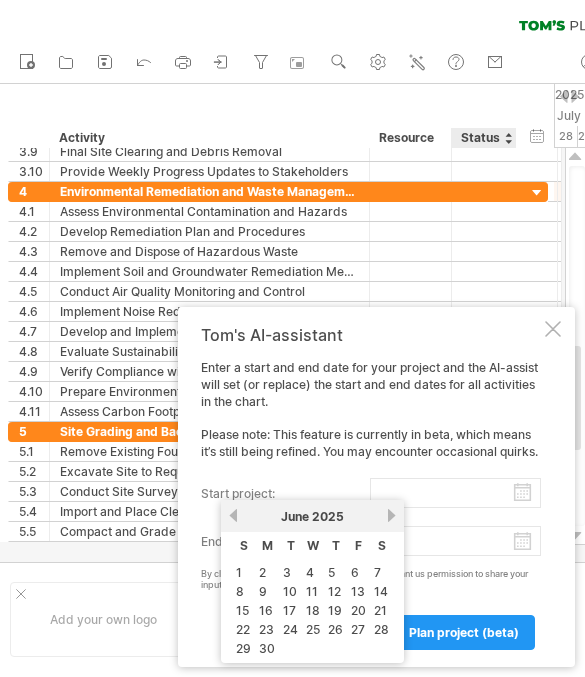 click on "previous" at bounding box center [233, 515] 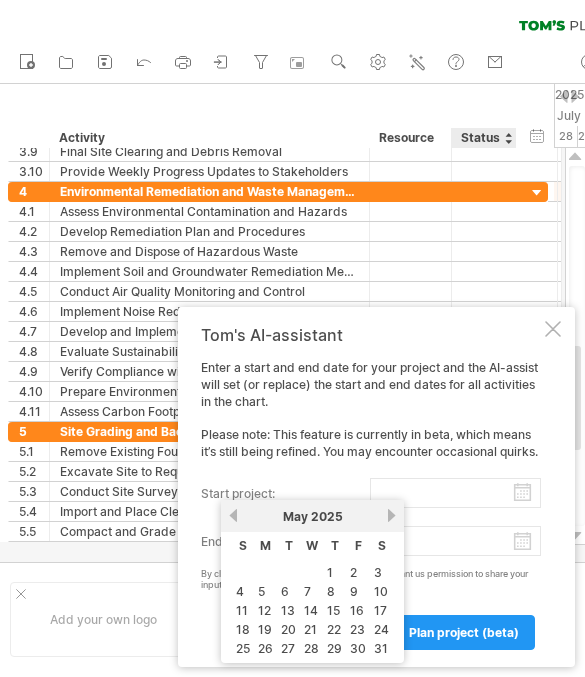 click on "[MONTH]  [YEAR]" at bounding box center (312, 516) 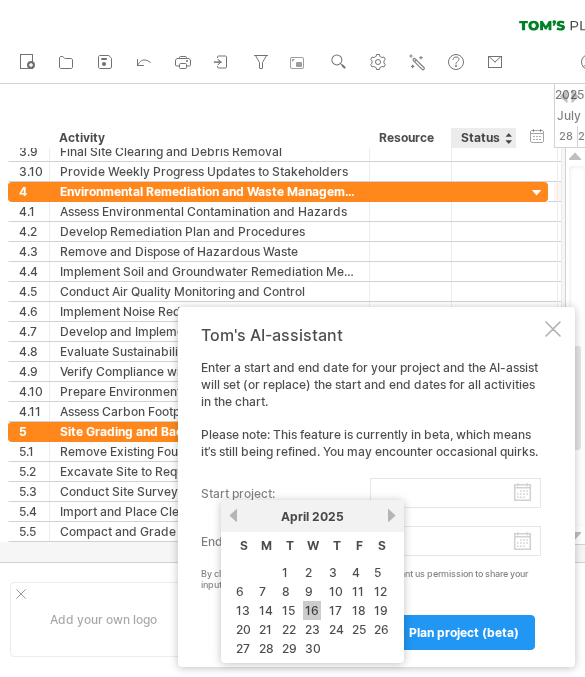 click on "16" at bounding box center [312, 610] 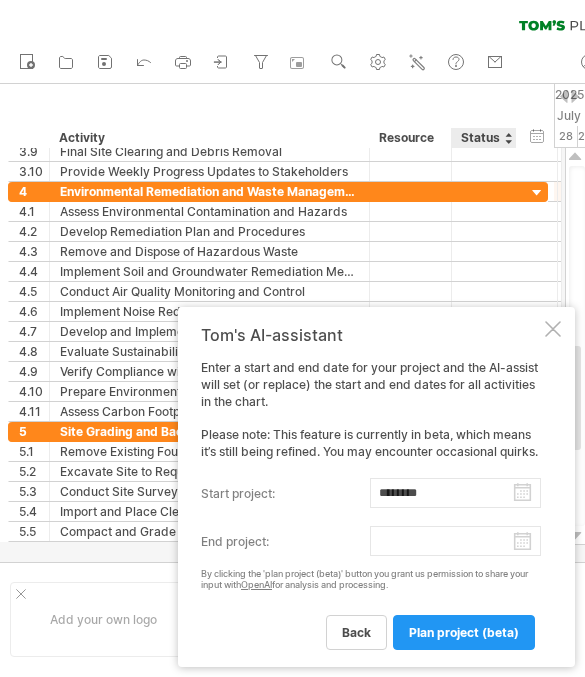 click on "progress(100%)
Trying to reach plan.tomsplanner.com
Connected again...
0%
clear filter
reapply filter" at bounding box center (292, 340) 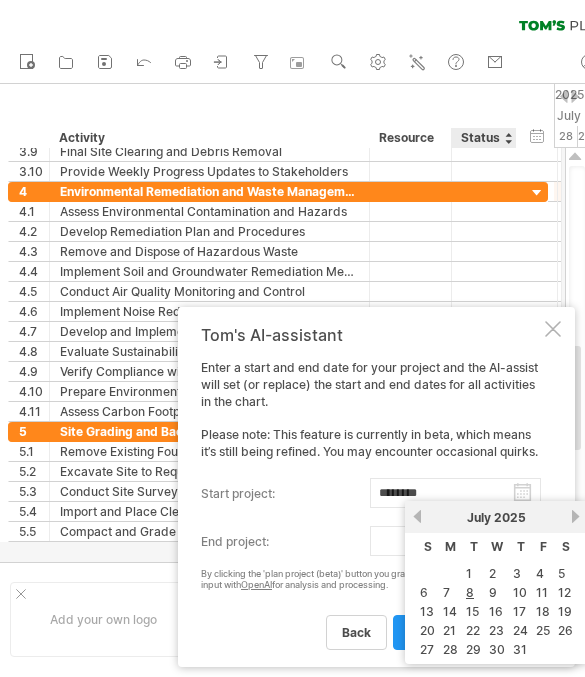 click on "next" at bounding box center [575, 516] 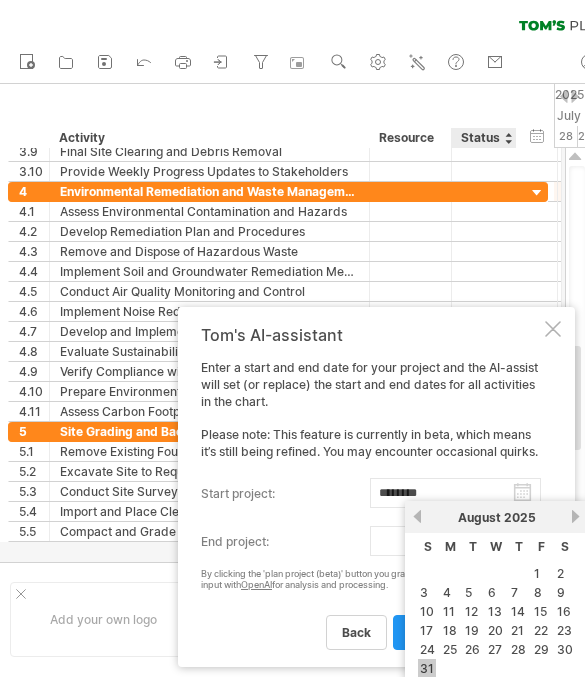 click on "31" at bounding box center (427, 668) 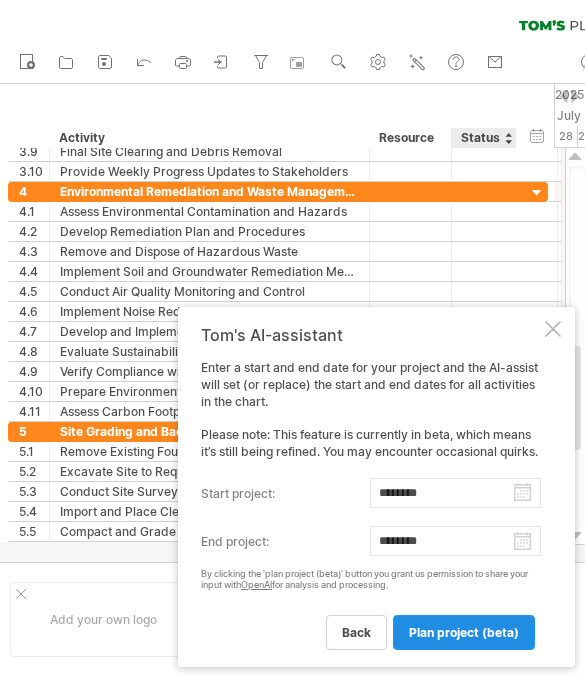 click on "plan project (beta)" at bounding box center [464, 632] 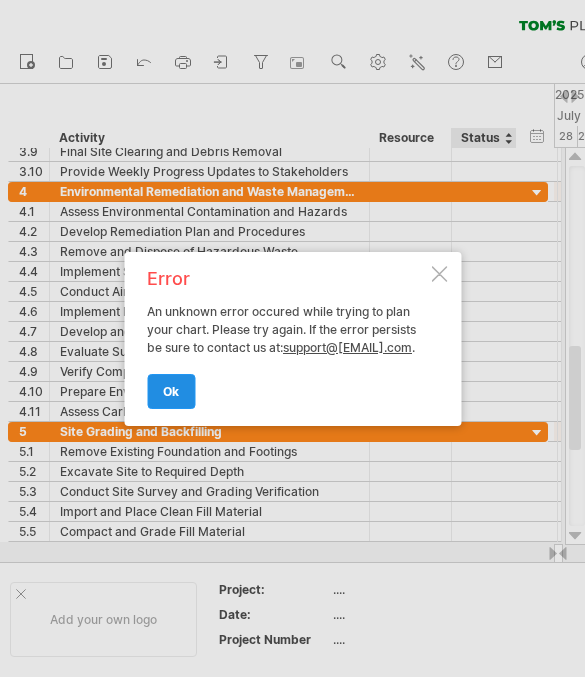 click on "ok" at bounding box center [171, 391] 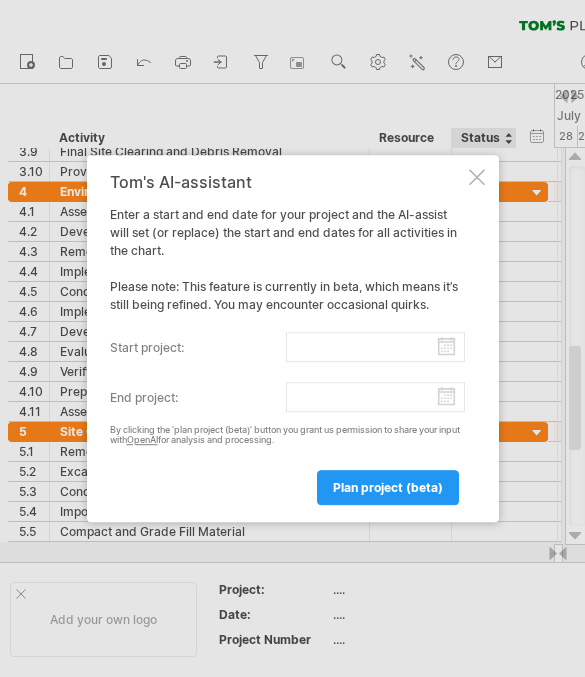 click on "start project:" at bounding box center [375, 347] 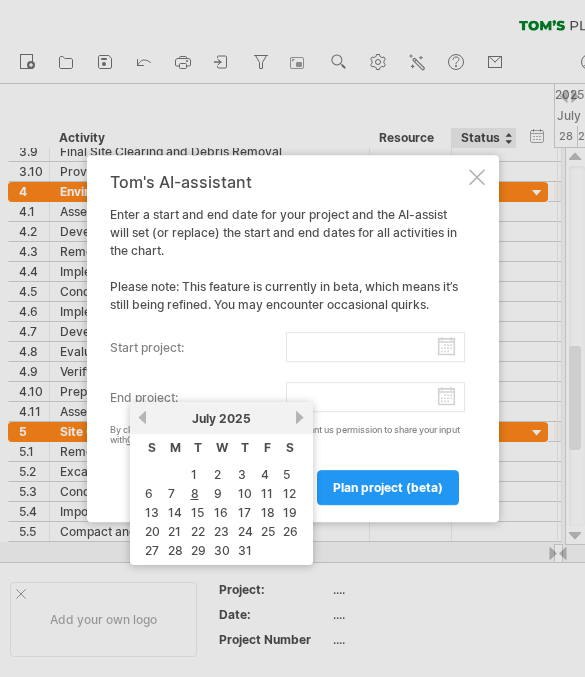 click on "previous" at bounding box center [142, 417] 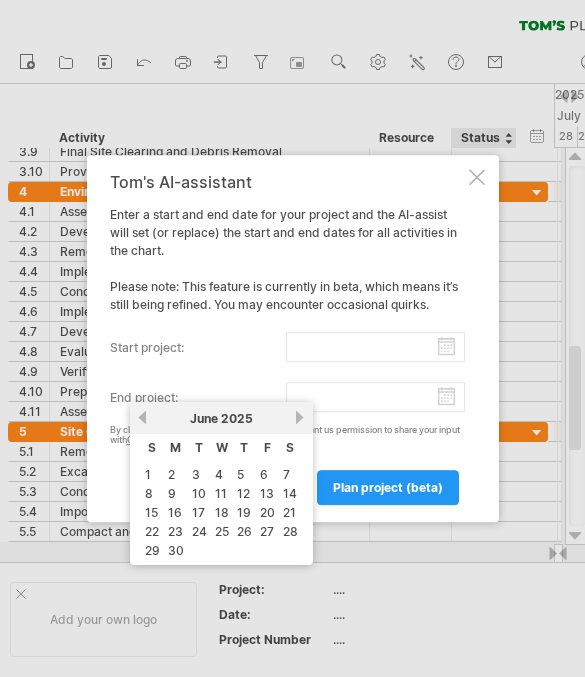 click on "previous" at bounding box center [142, 417] 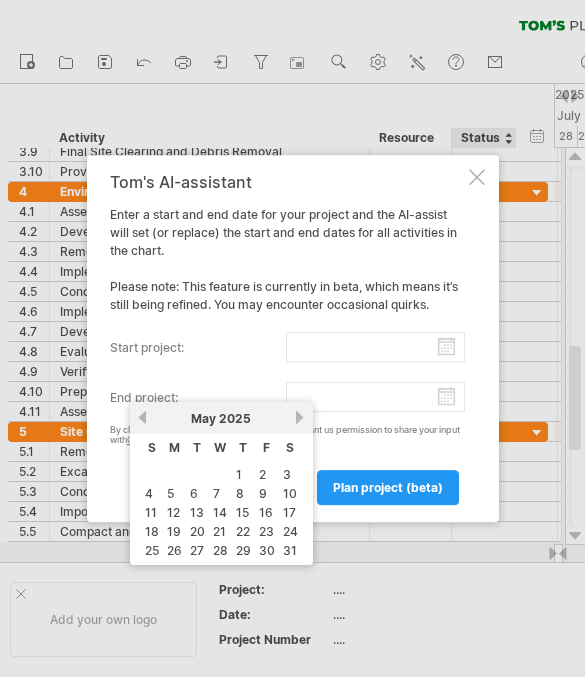 click on "previous" at bounding box center (142, 417) 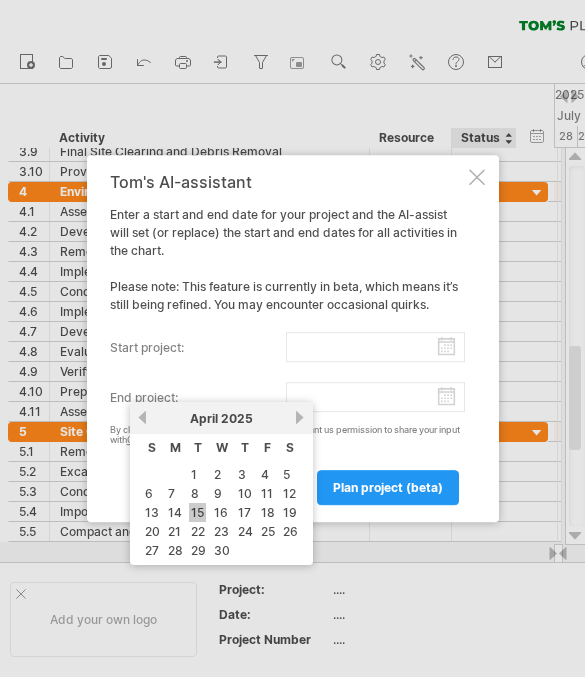 click on "15" at bounding box center (197, 512) 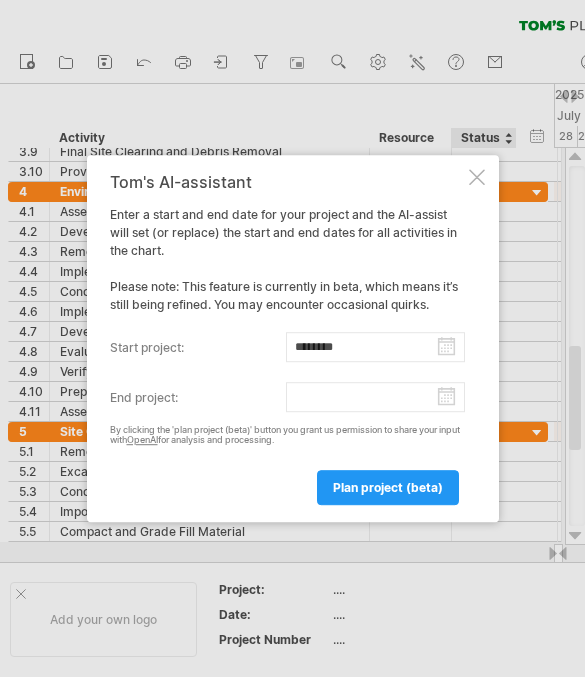 click on "end project:" at bounding box center (375, 397) 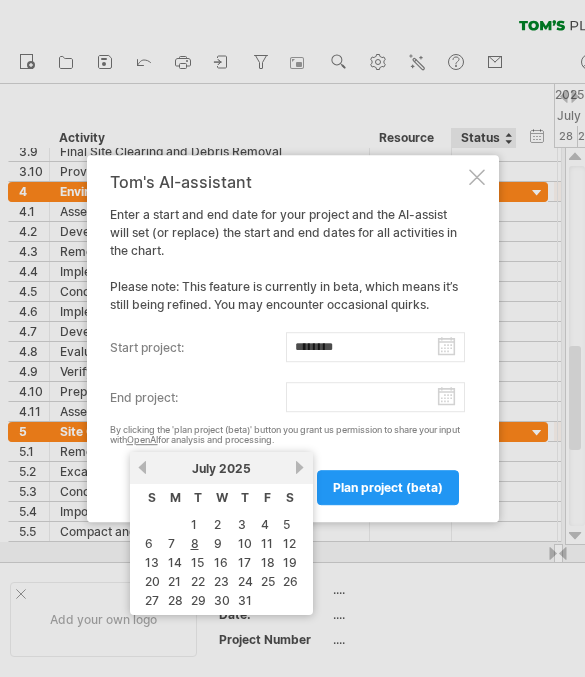 click on "next" at bounding box center (300, 467) 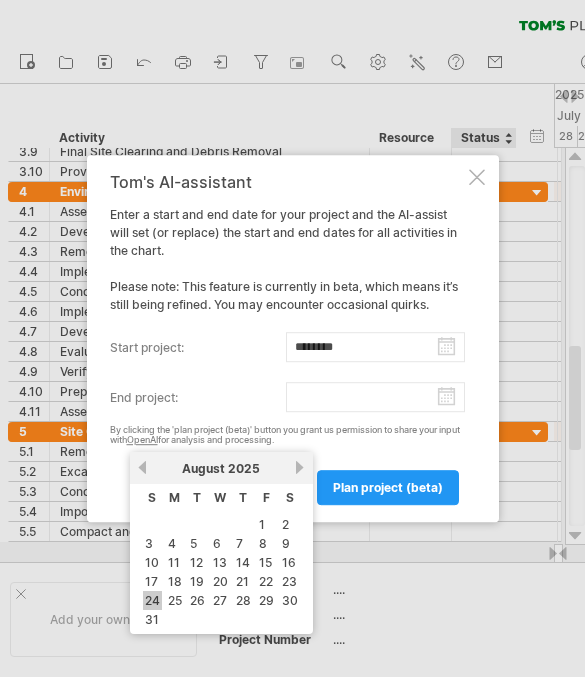 click on "24" at bounding box center [285, 524] 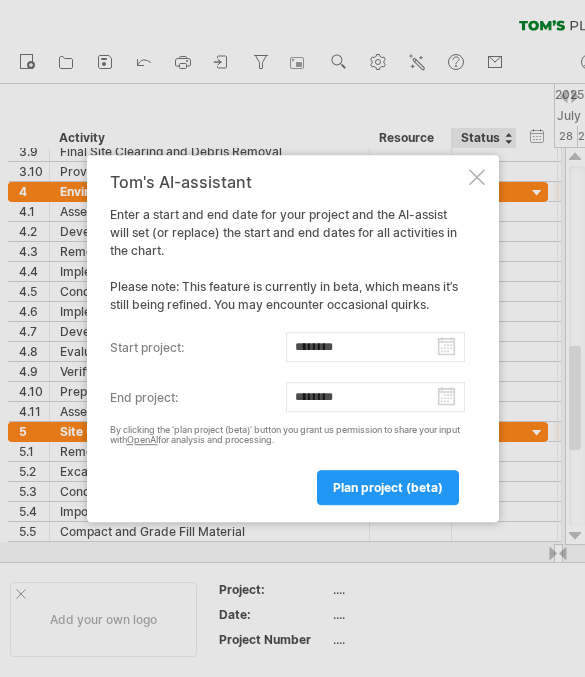 click on "********" at bounding box center (375, 397) 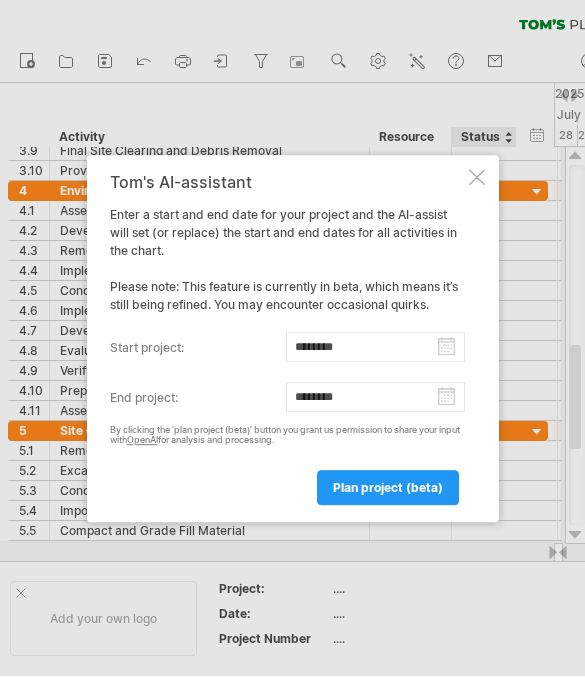 scroll, scrollTop: 0, scrollLeft: 0, axis: both 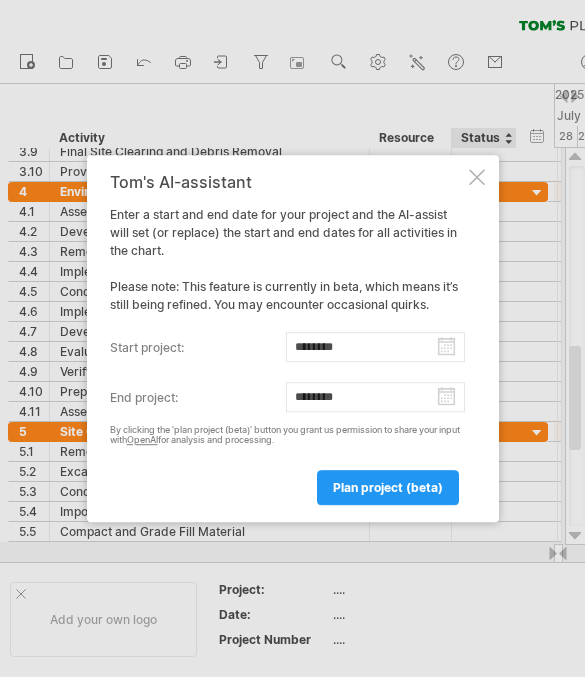 click at bounding box center [292, 338] 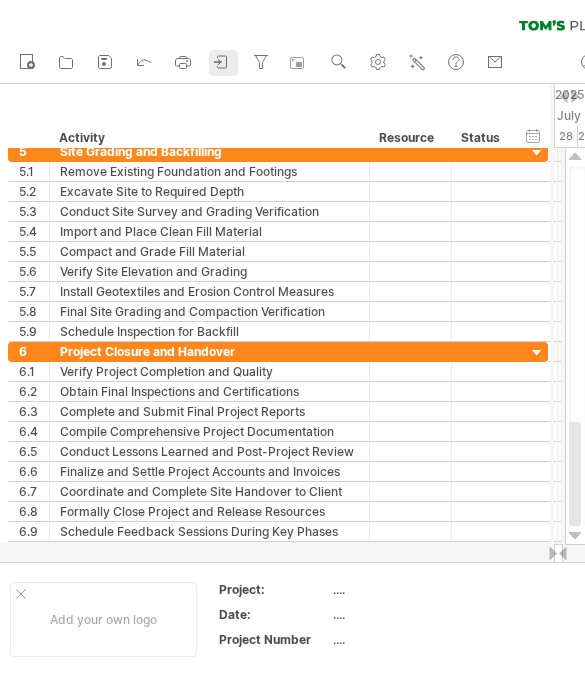 click at bounding box center (222, 62) 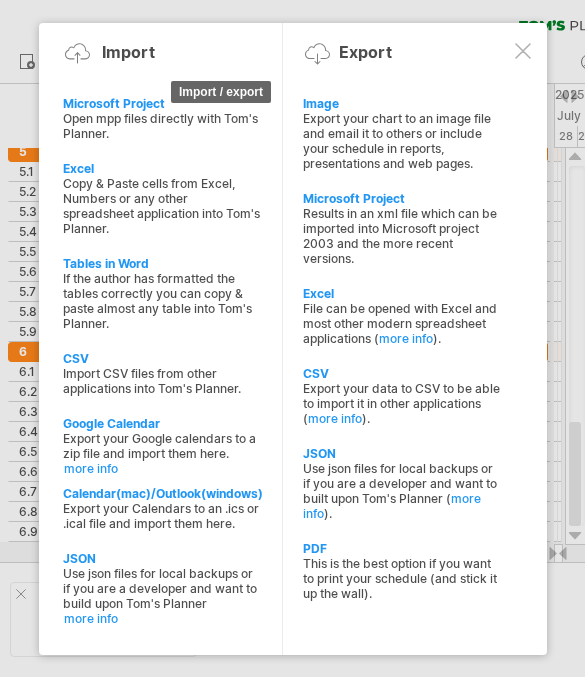 click at bounding box center [523, 51] 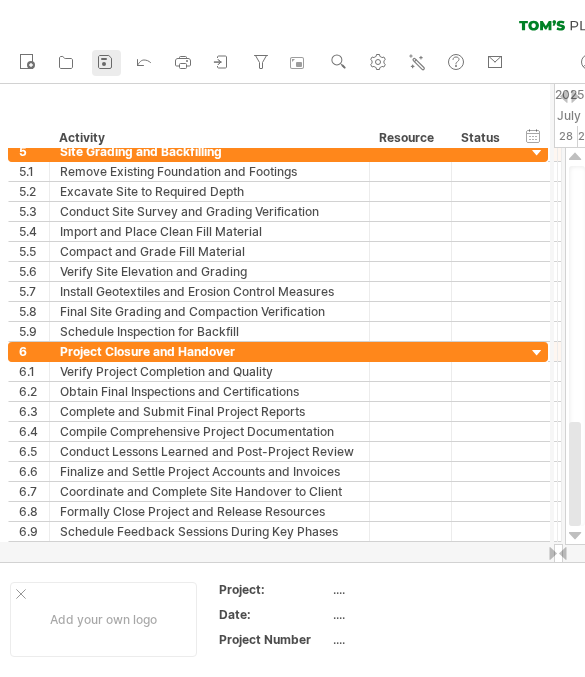 click at bounding box center [105, 62] 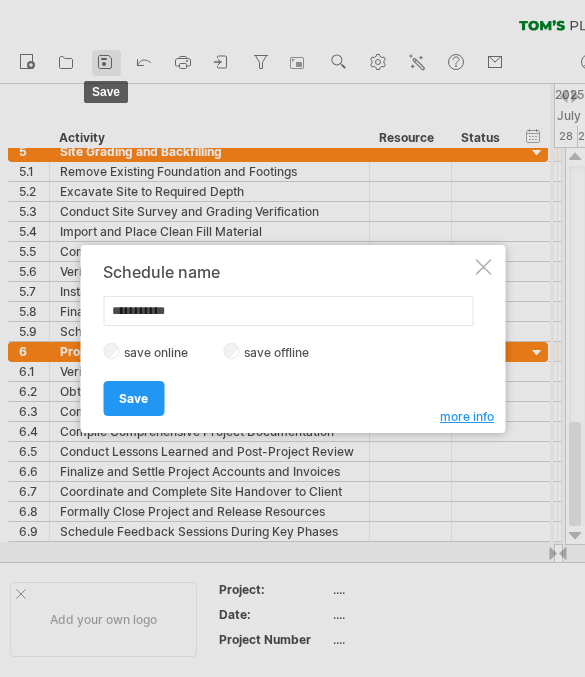 scroll, scrollTop: 0, scrollLeft: 0, axis: both 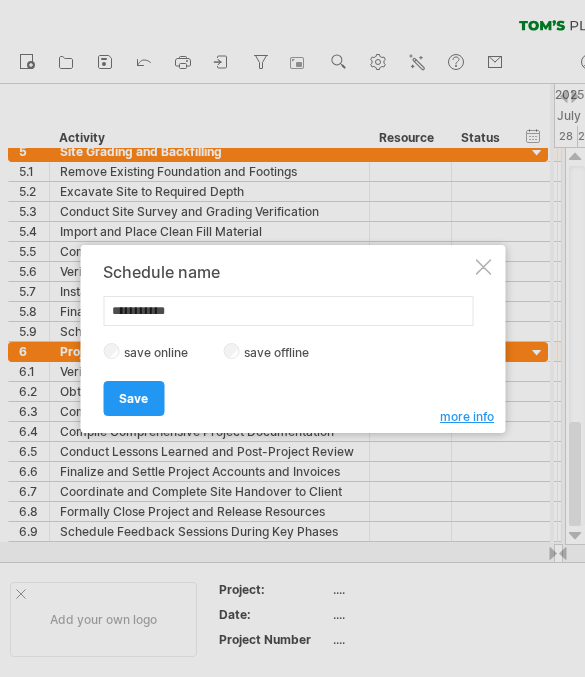 click at bounding box center [483, 267] 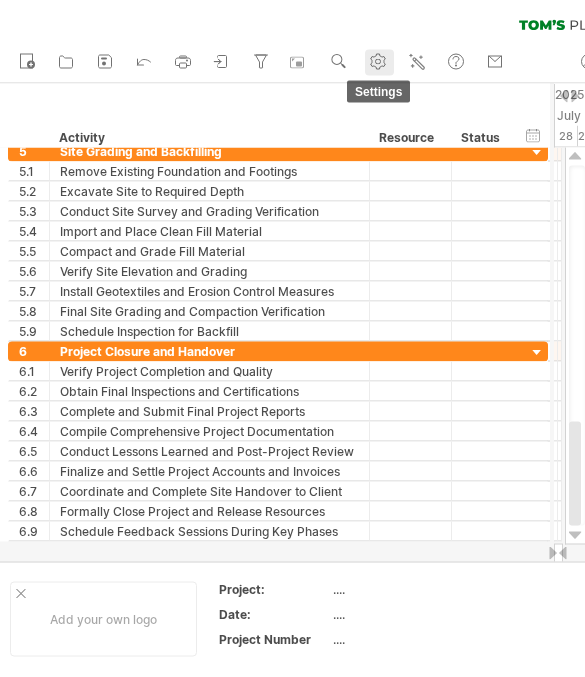 scroll, scrollTop: 1, scrollLeft: 0, axis: vertical 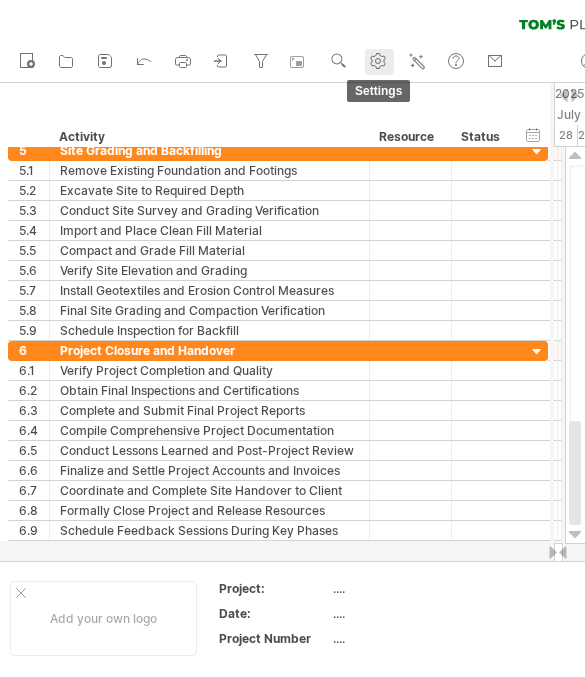 click at bounding box center (378, 61) 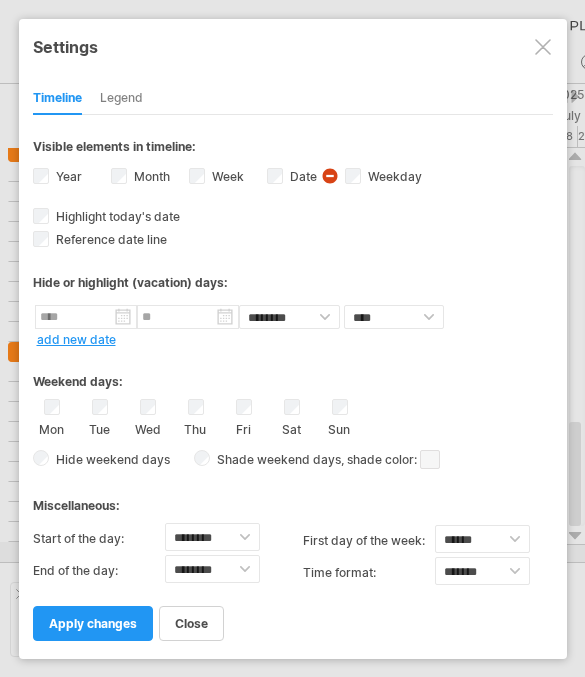 click at bounding box center [543, 47] 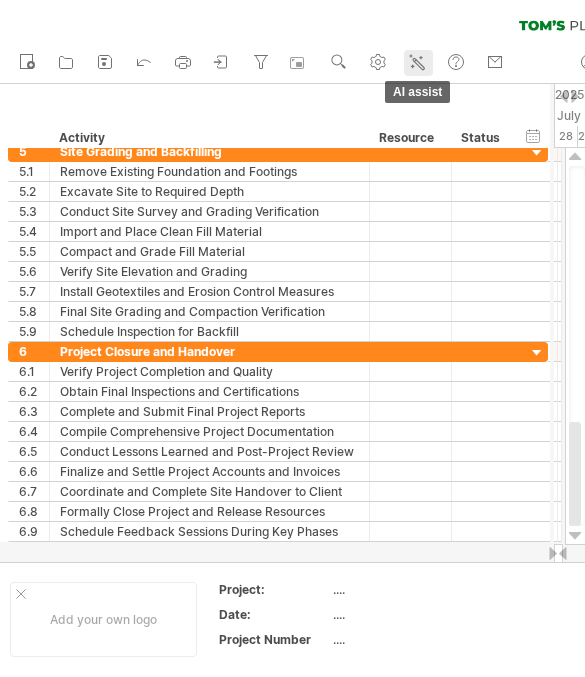click at bounding box center [417, 62] 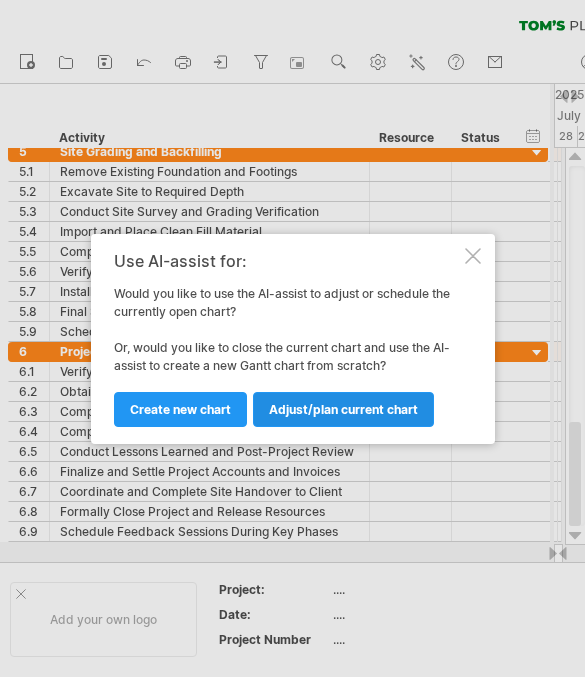click on "Adjust/plan current chart" at bounding box center (343, 409) 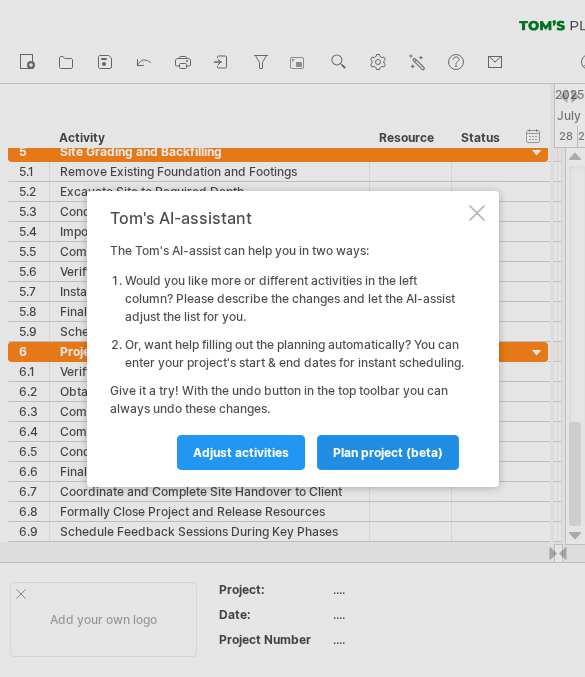 click on "plan project (beta)" at bounding box center (388, 452) 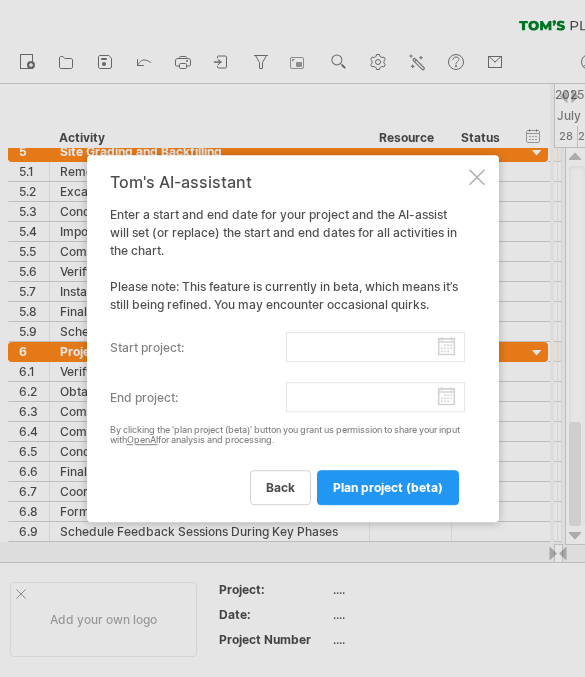 click on "start project:" at bounding box center [375, 347] 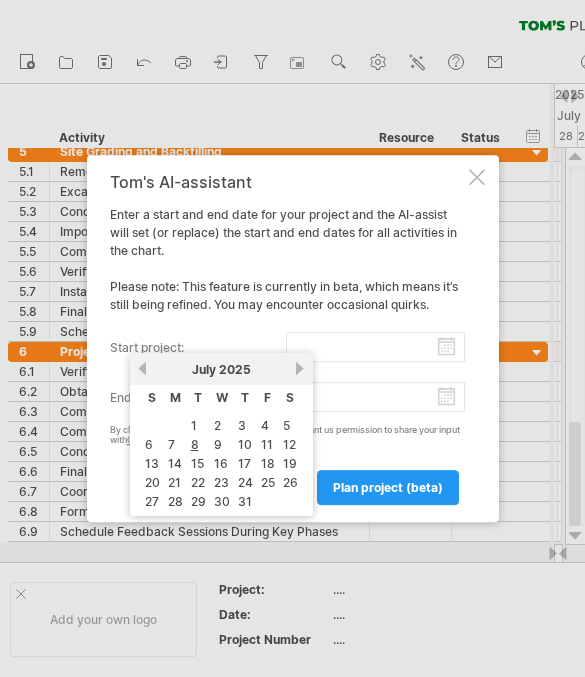 click on "[MONTH]  [YEAR]" at bounding box center (221, 369) 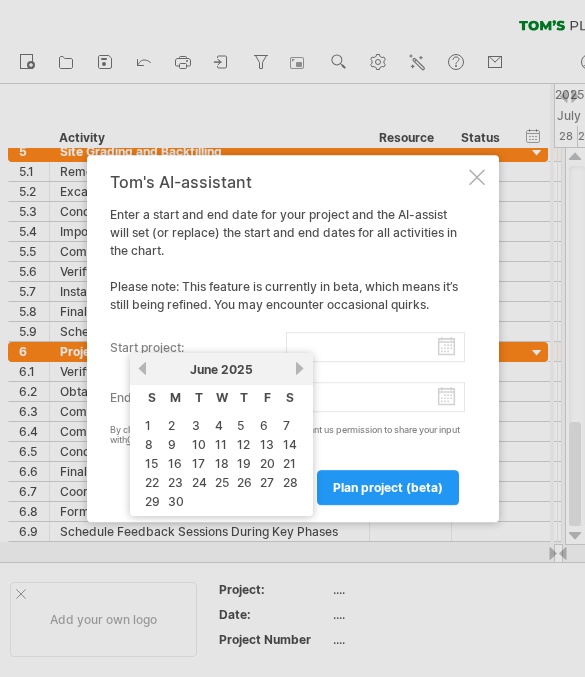 click on "previous" at bounding box center (142, 368) 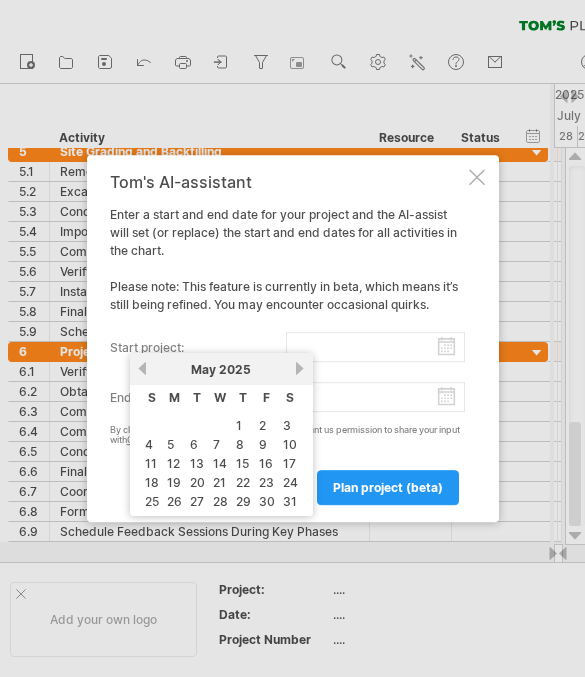 click on "S" at bounding box center (152, 401) 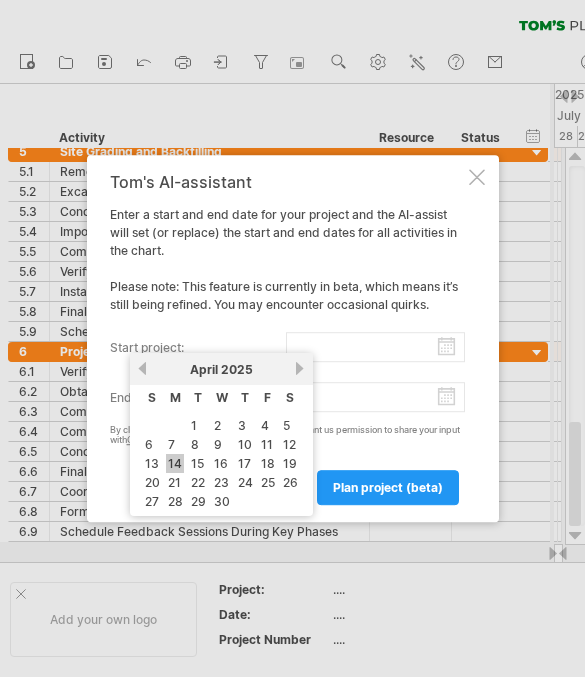 click on "14" at bounding box center (175, 463) 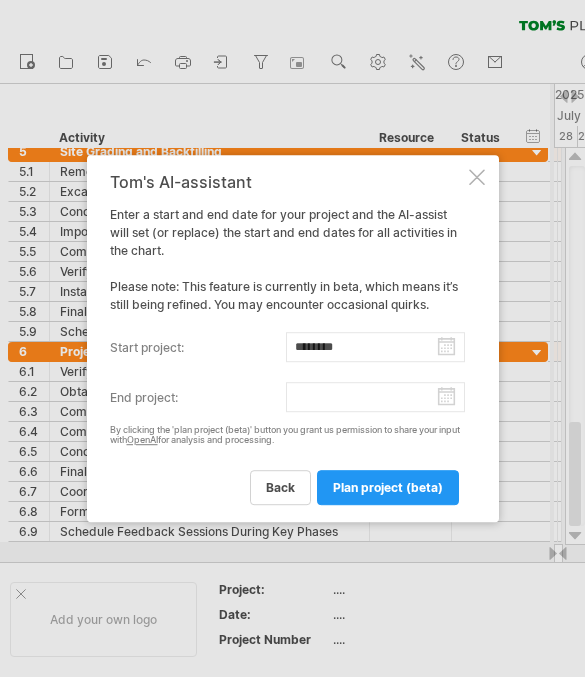 click on "********" at bounding box center [375, 347] 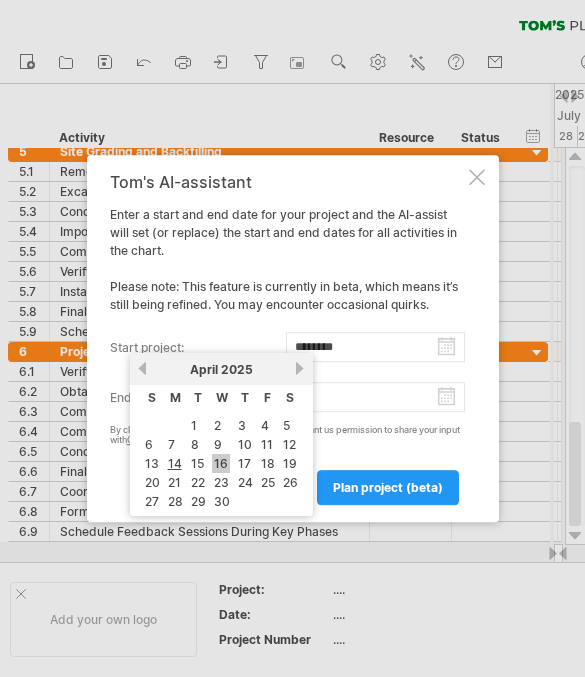 click on "16" at bounding box center (221, 463) 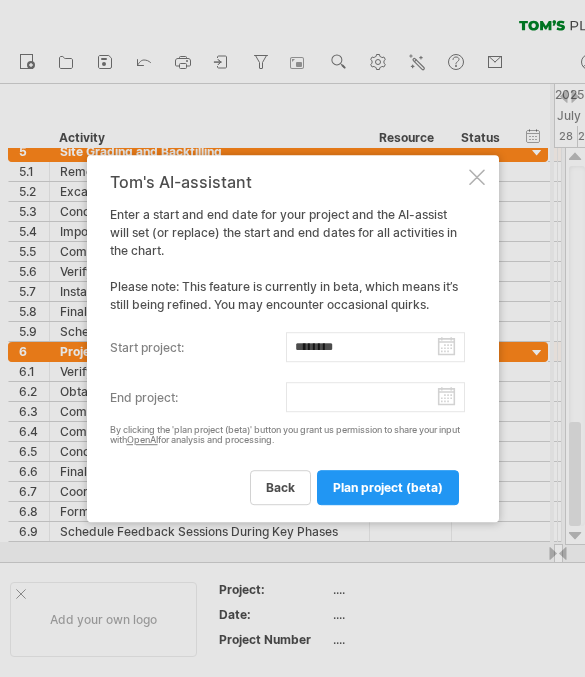 click on "********" at bounding box center [375, 347] 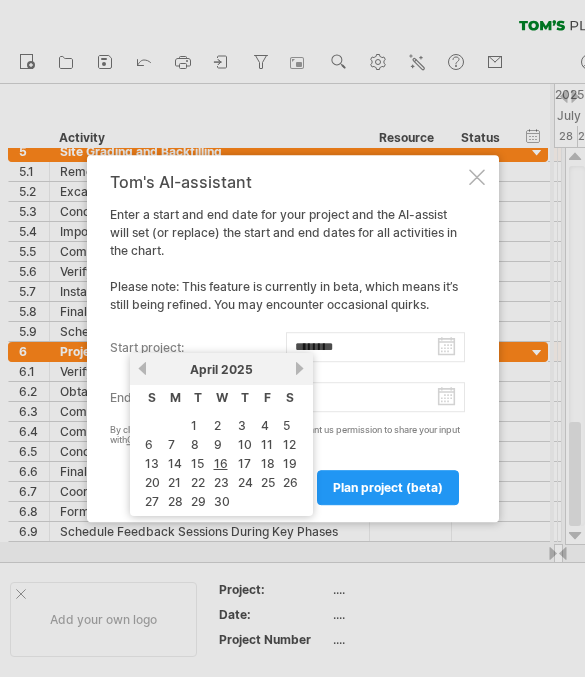 click on "end project:" at bounding box center [375, 397] 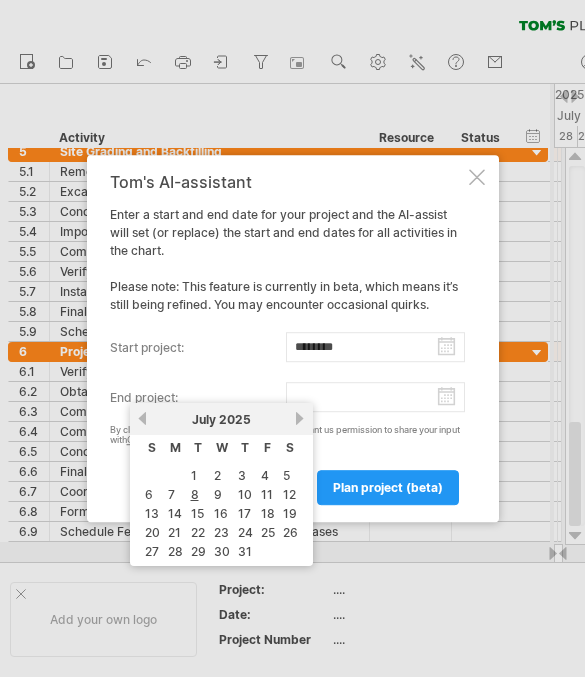 click on "next" at bounding box center [300, 418] 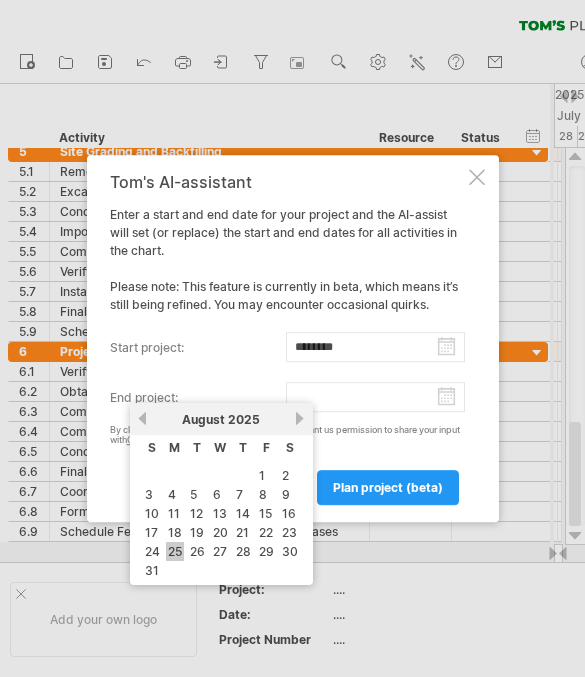 click on "25" at bounding box center [175, 551] 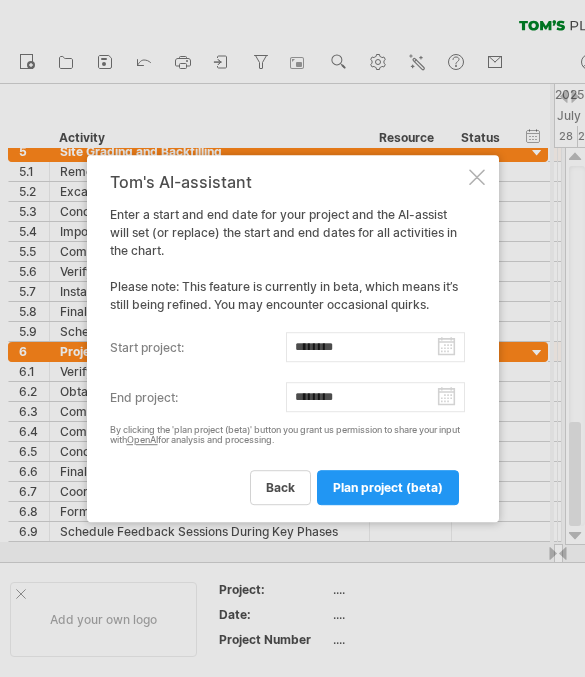click on "********" at bounding box center [375, 347] 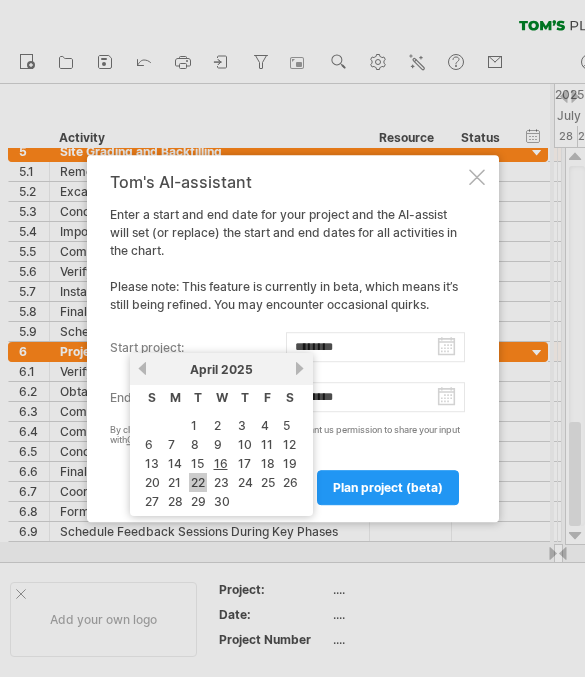 click on "22" at bounding box center [194, 425] 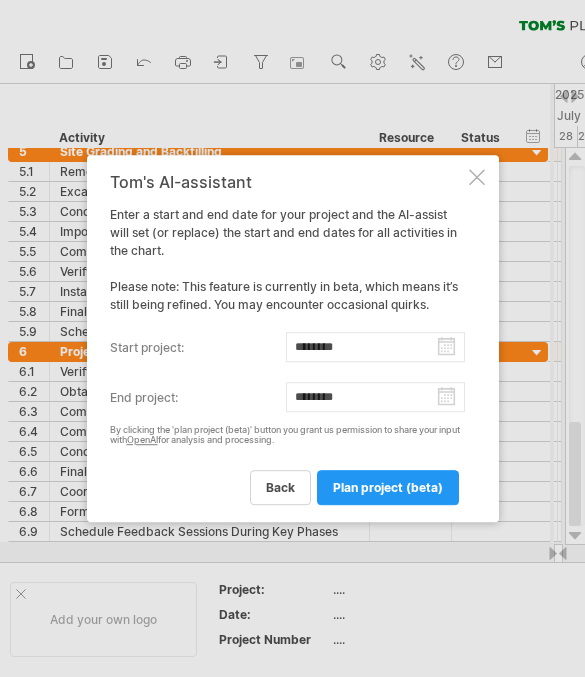 click on "********" at bounding box center [375, 347] 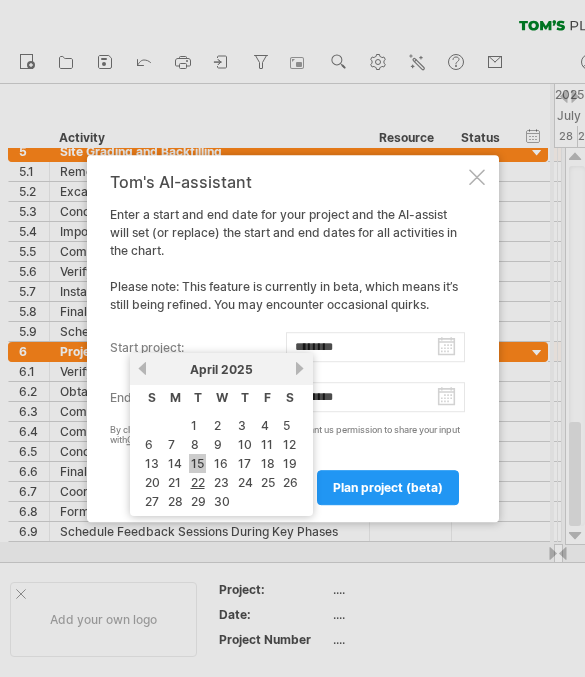 click on "15" at bounding box center [194, 425] 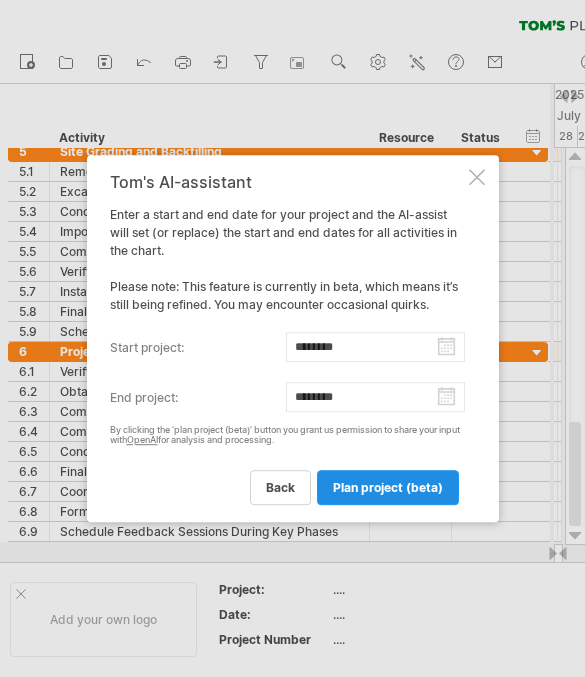 click on "plan project (beta)" at bounding box center [388, 487] 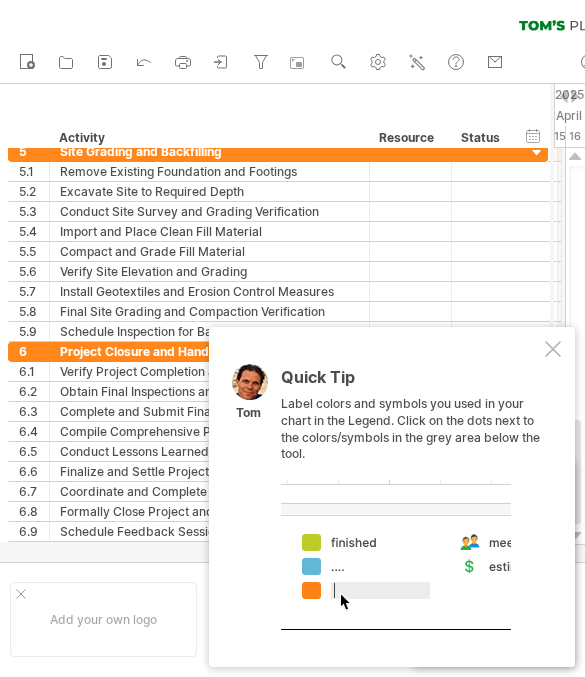 click at bounding box center [553, 349] 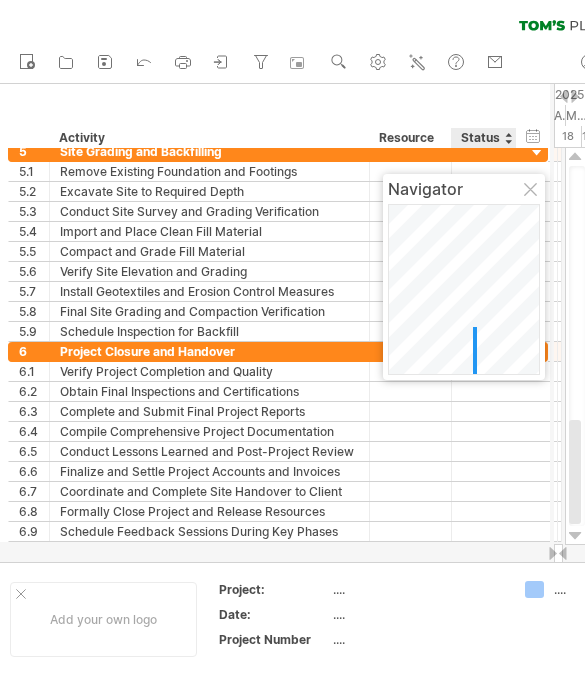 click at bounding box center (292, 323) 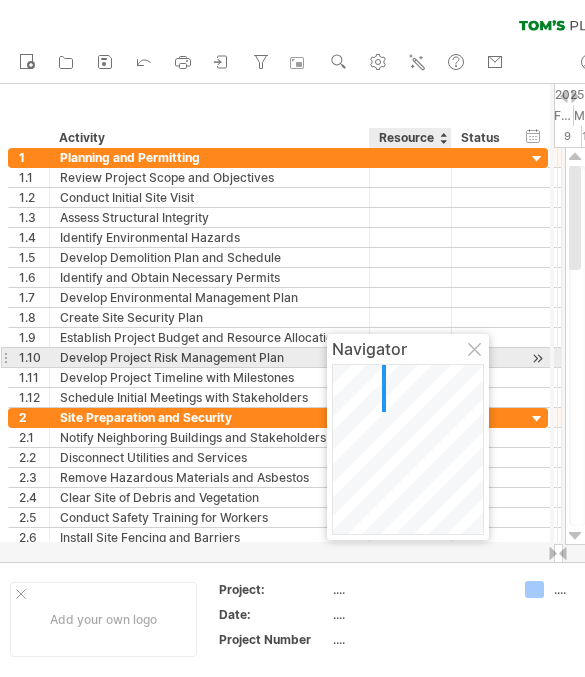 click on "Navigator" at bounding box center (408, 437) 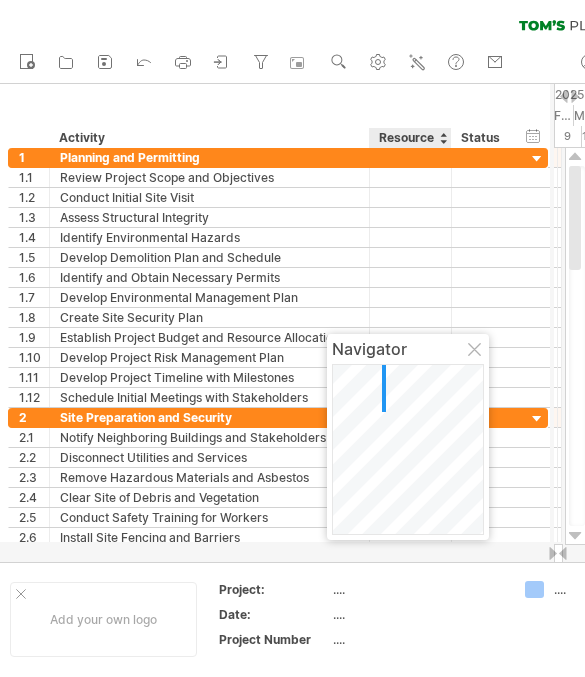 click at bounding box center (553, 553) 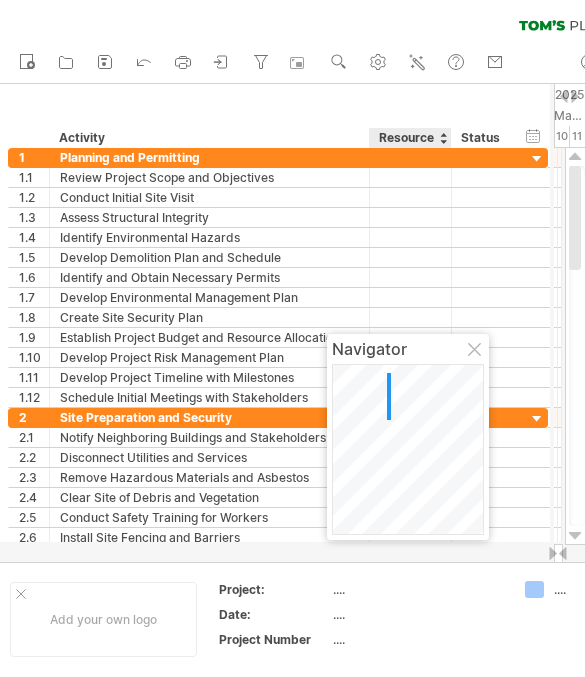 click at bounding box center [553, 553] 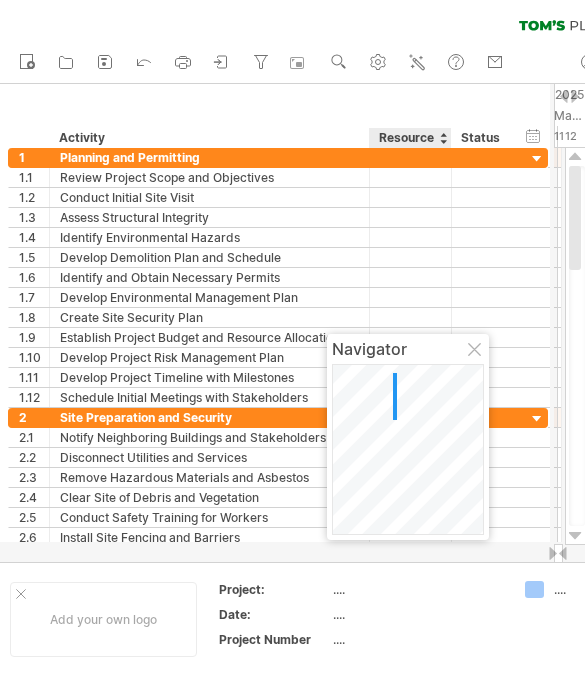 click at bounding box center [553, 553] 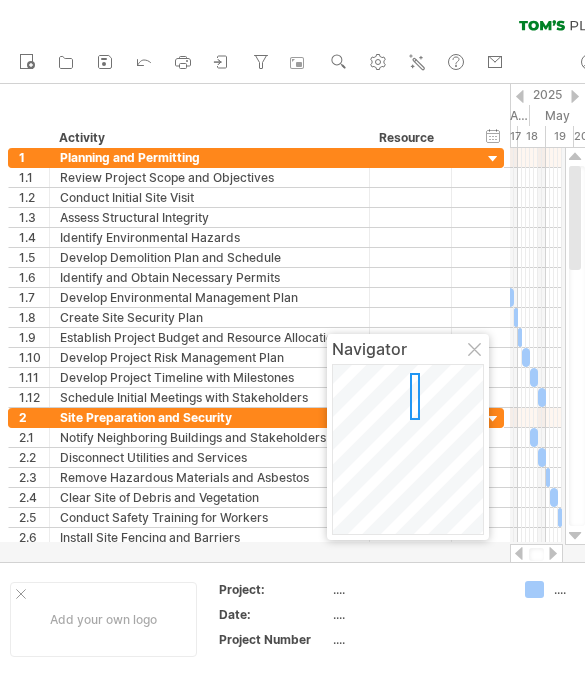 click at bounding box center [553, 553] 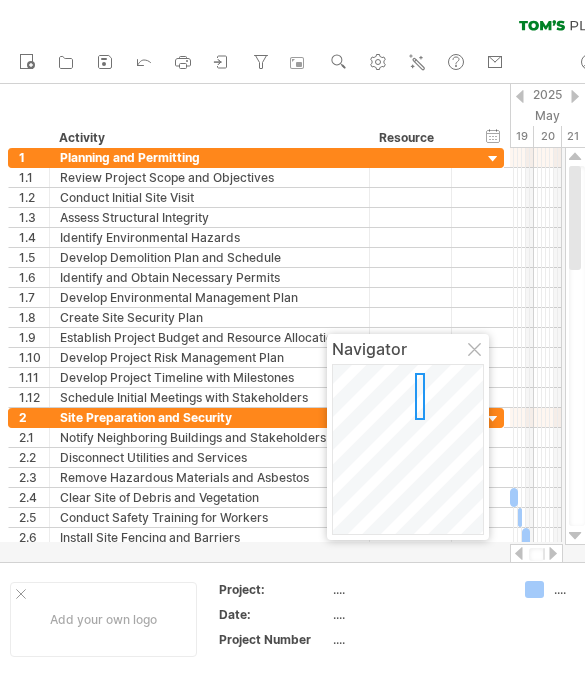 click at bounding box center (553, 553) 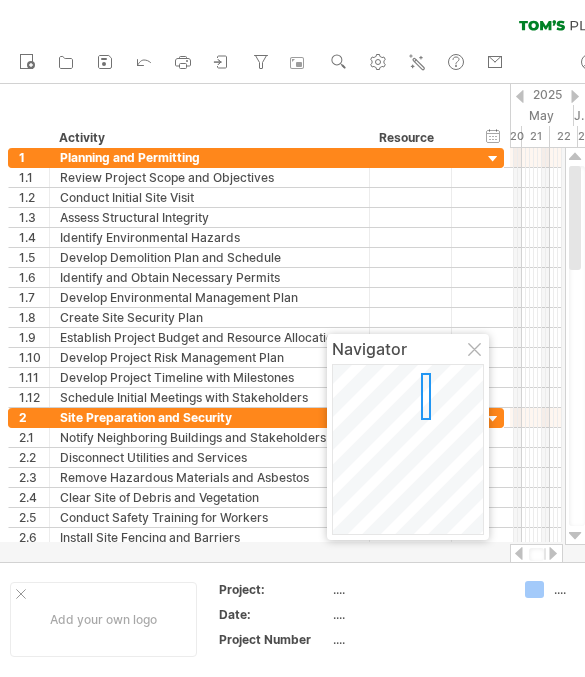 click at bounding box center (519, 553) 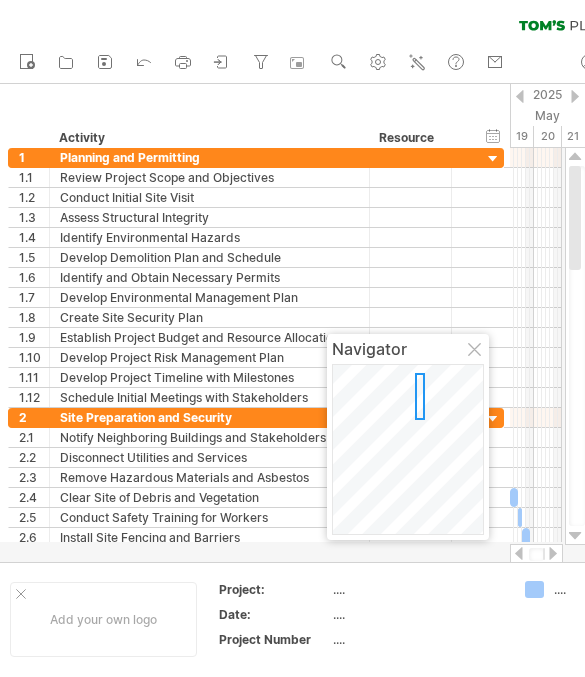 click at bounding box center (519, 553) 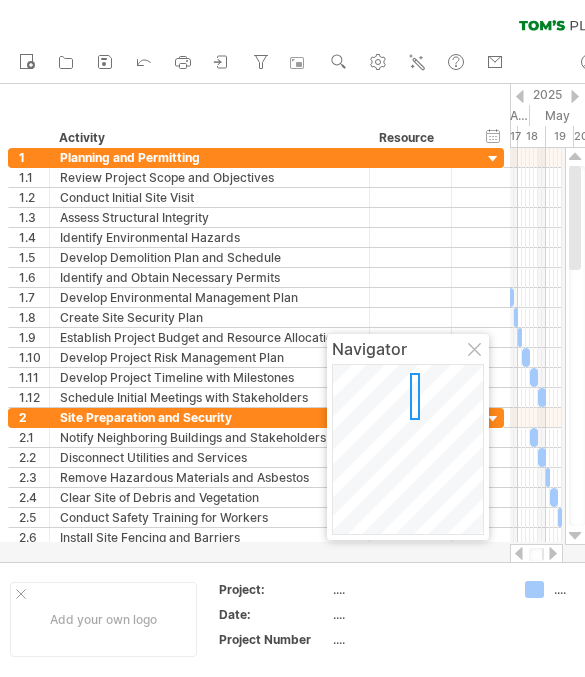 click at bounding box center [519, 553] 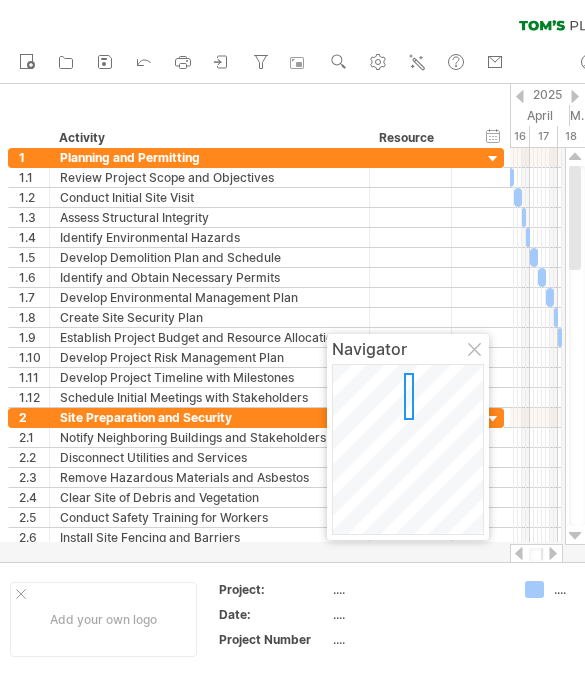click at bounding box center [519, 553] 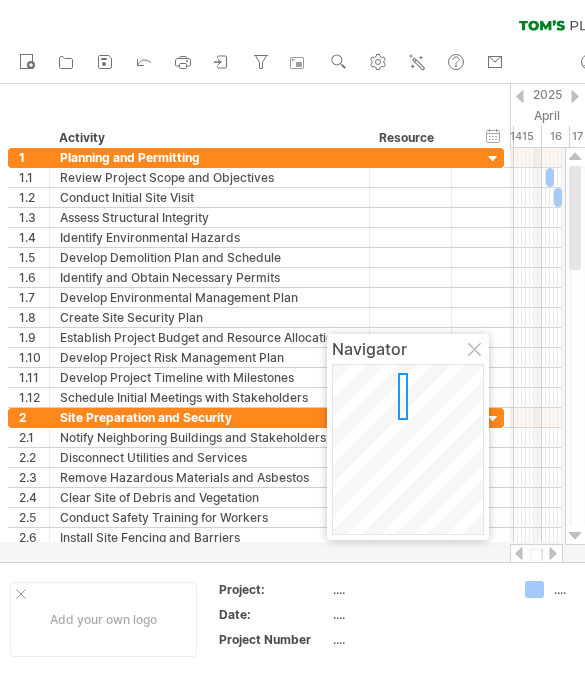 click at bounding box center (536, 554) 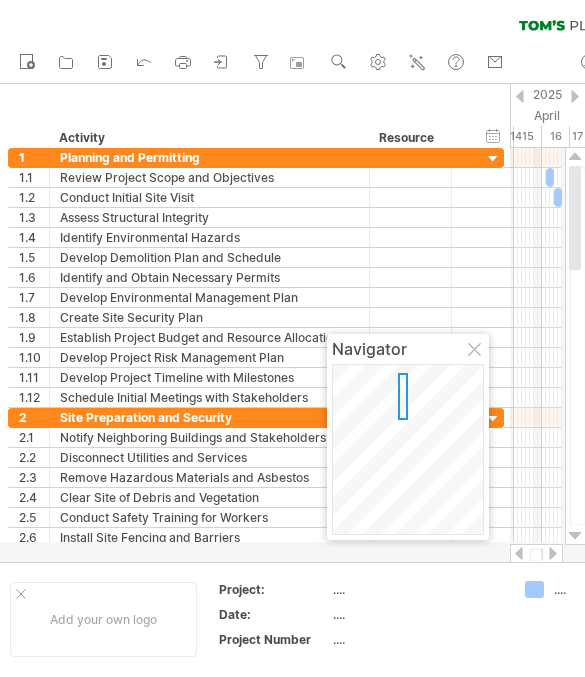 click at bounding box center [553, 553] 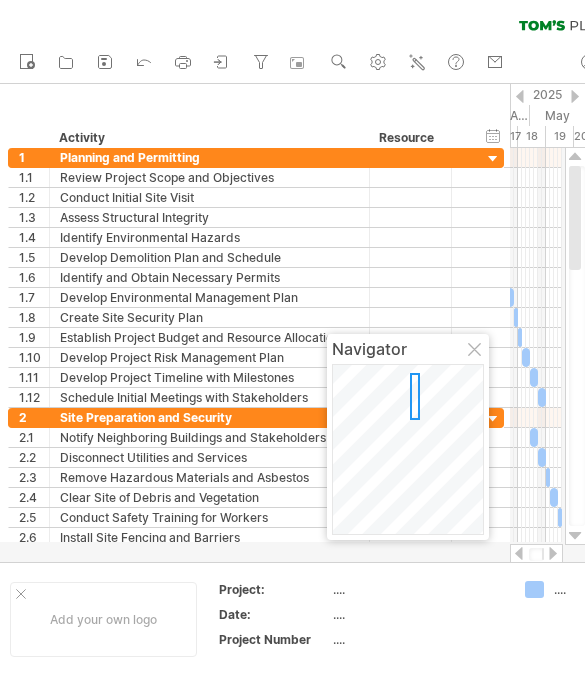 click at bounding box center (553, 553) 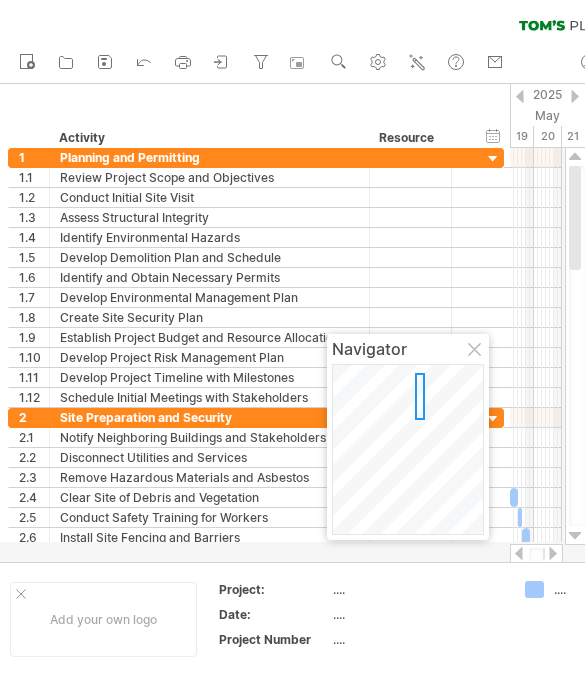 click at bounding box center [553, 553] 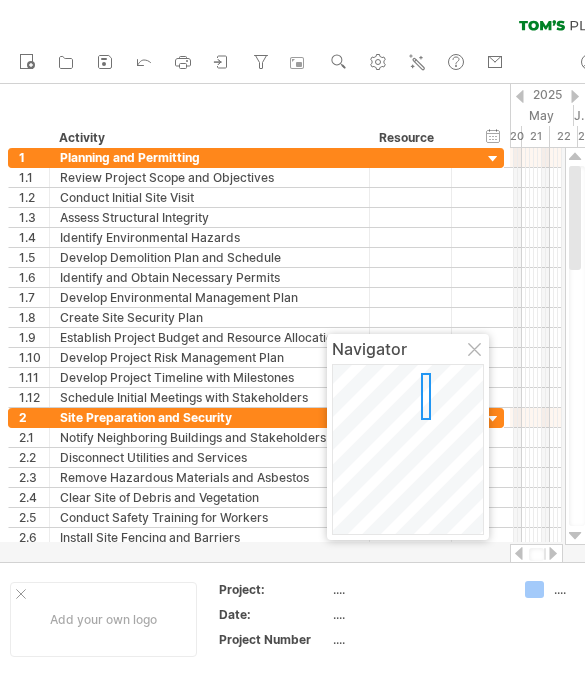 click at bounding box center (553, 553) 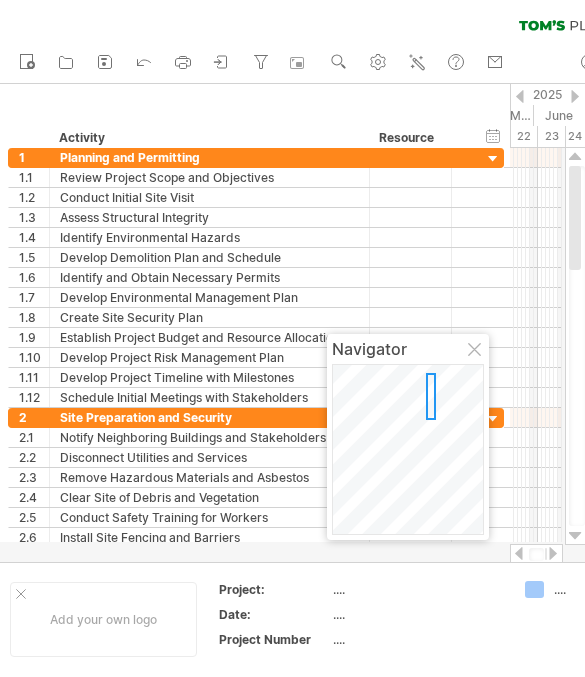 click at bounding box center (553, 553) 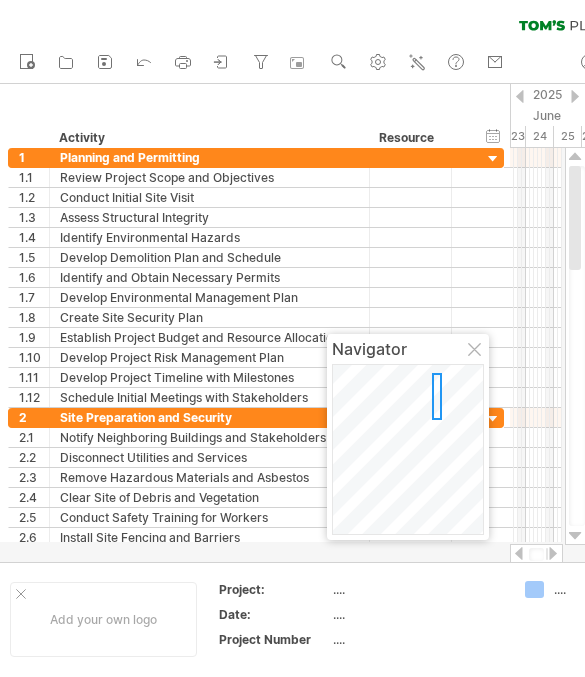 click at bounding box center [553, 553] 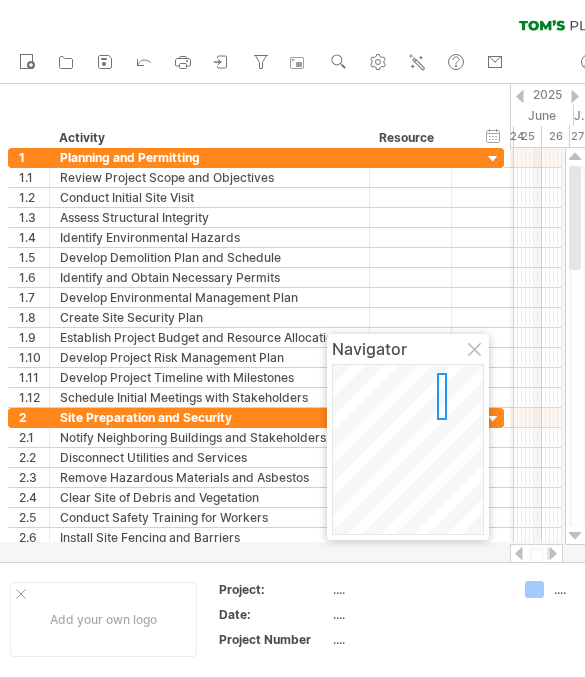 click at bounding box center [536, 554] 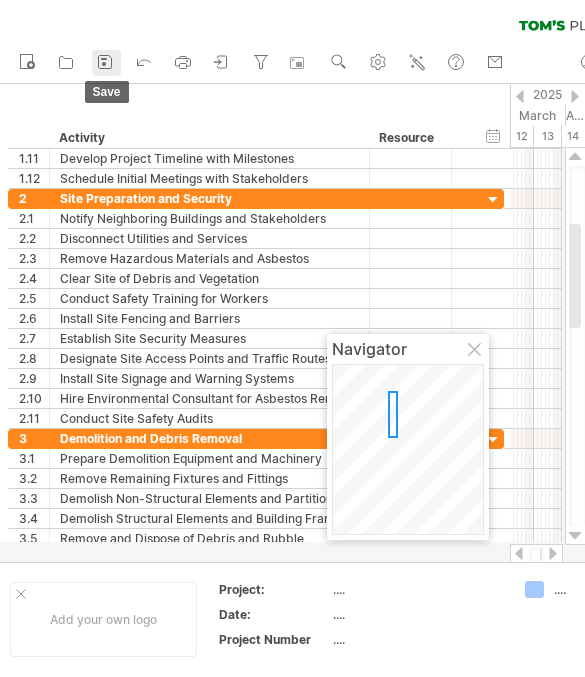 click at bounding box center (105, 62) 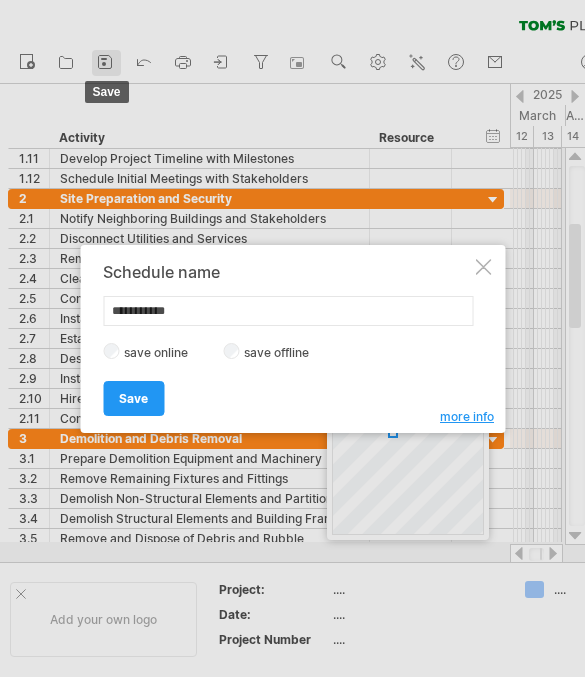 scroll, scrollTop: 0, scrollLeft: 0, axis: both 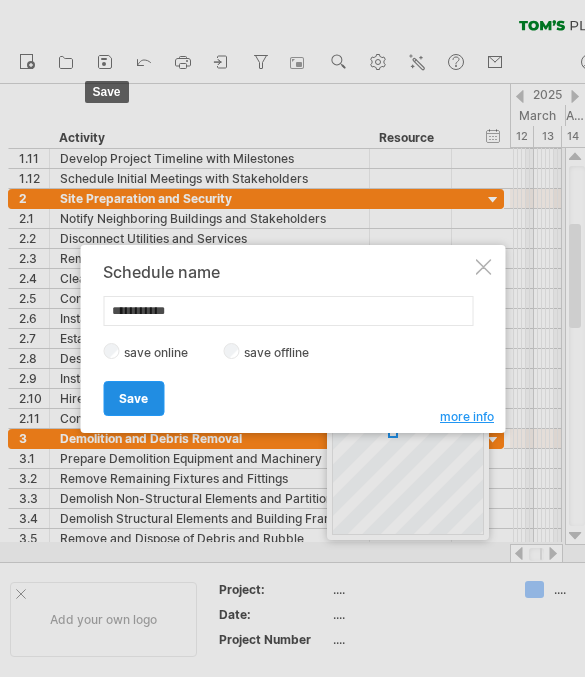 click on "Save" at bounding box center (133, 398) 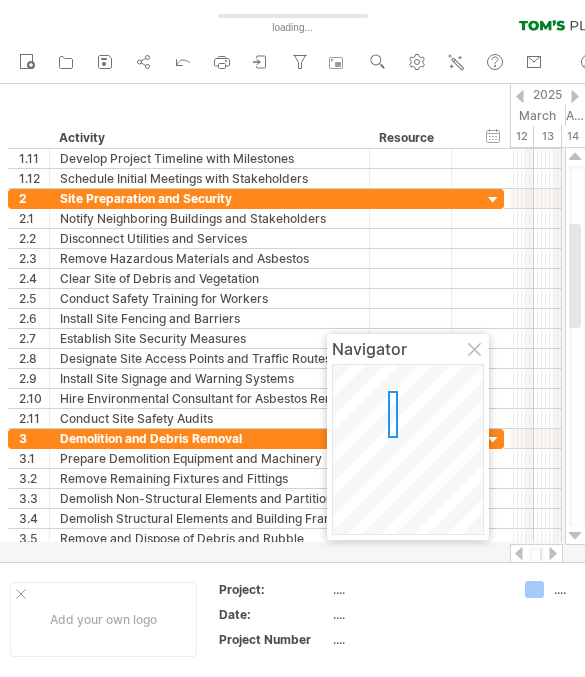scroll, scrollTop: 1, scrollLeft: 0, axis: vertical 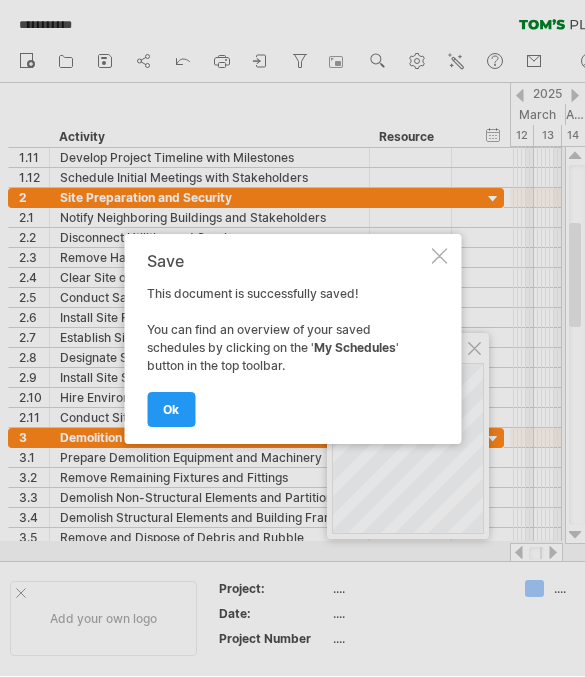 click at bounding box center [292, 337] 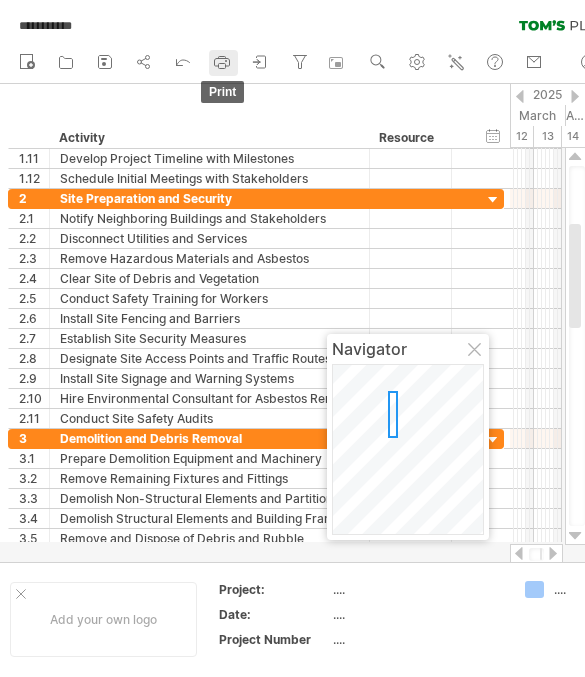 click on "print" at bounding box center [223, 63] 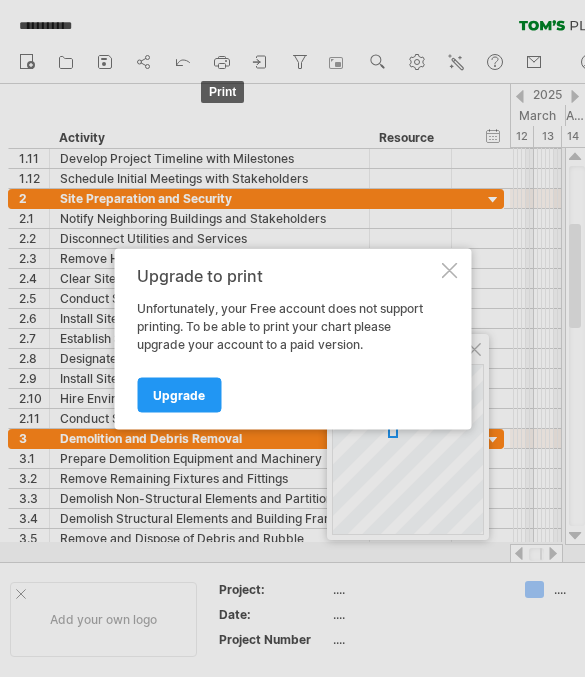 click at bounding box center (449, 270) 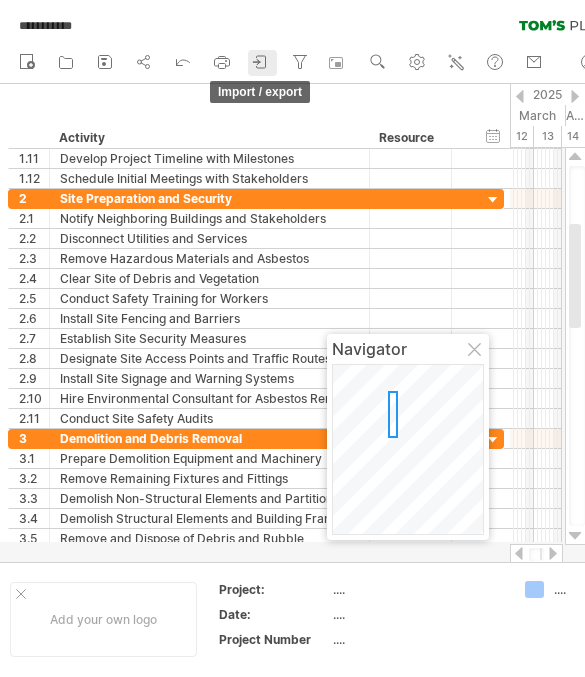 click at bounding box center (261, 62) 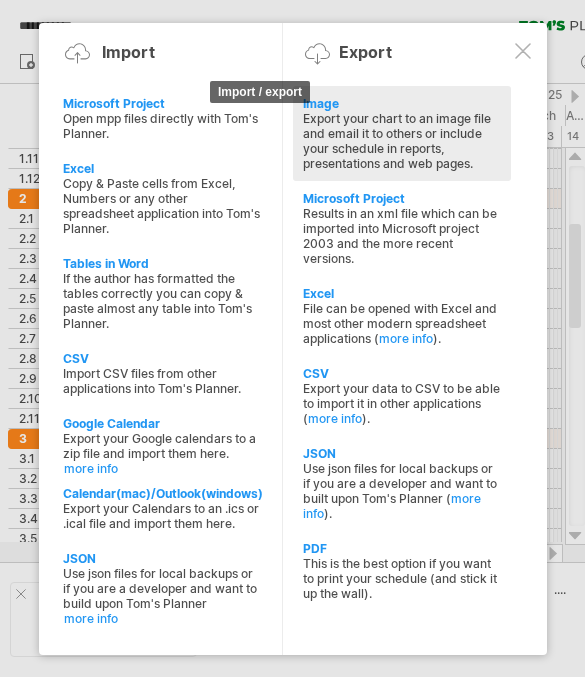 click on "Export your chart to an image file and email it to others or include your schedule in reports, presentations and web pages." at bounding box center (402, 141) 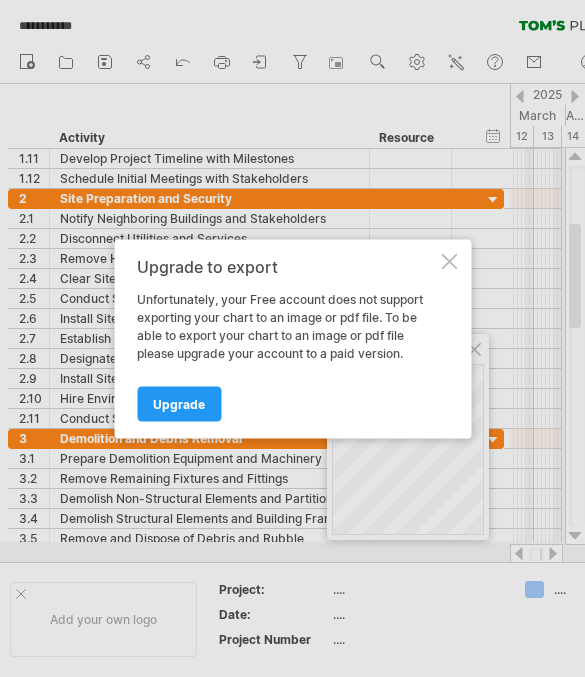 click at bounding box center (449, 261) 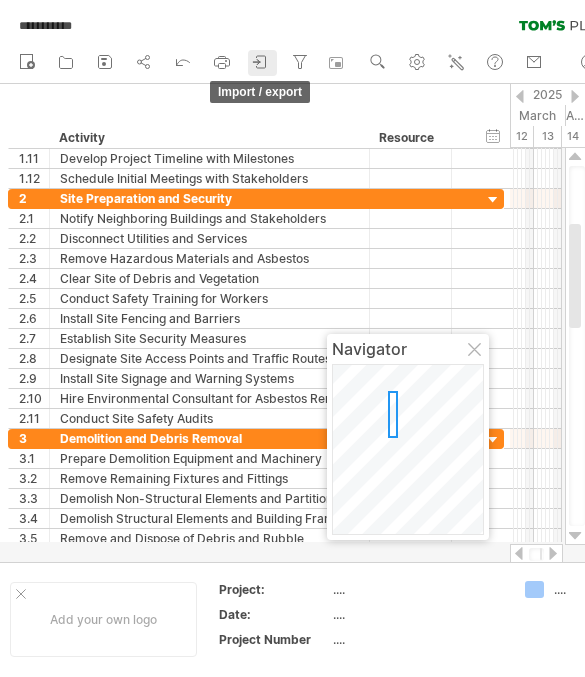 click on "import / export" at bounding box center [262, 63] 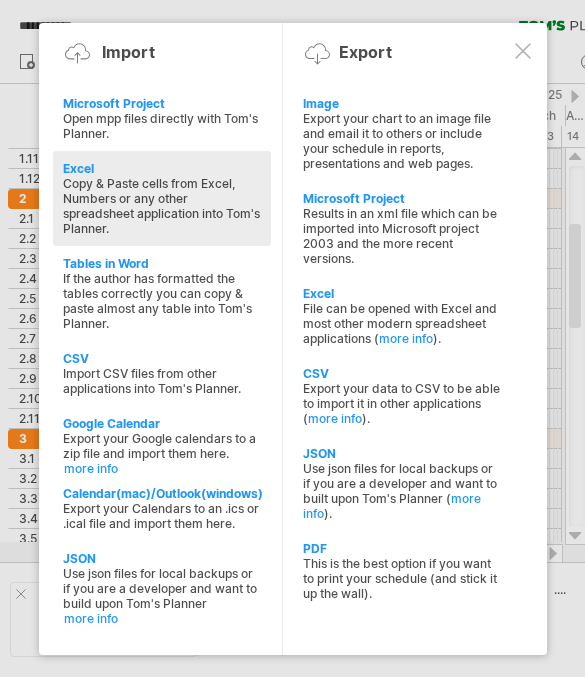 click on "Copy & Paste cells from Excel, Numbers or any other spreadsheet application into Tom's Planner." at bounding box center (162, 206) 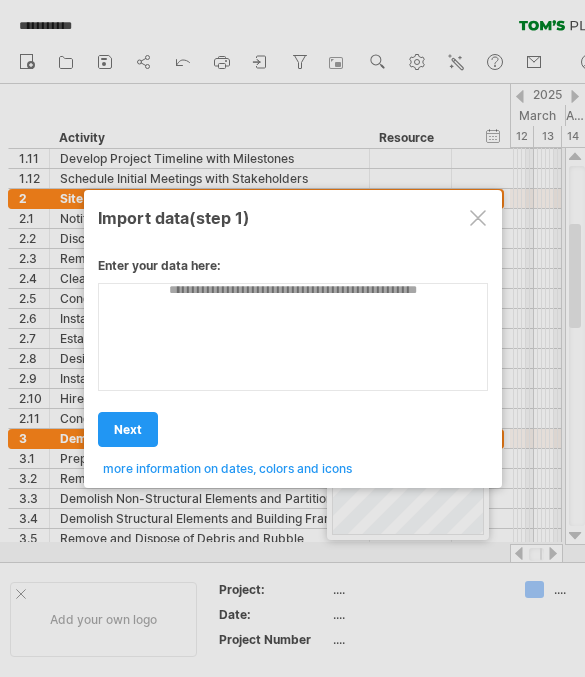 click at bounding box center (478, 218) 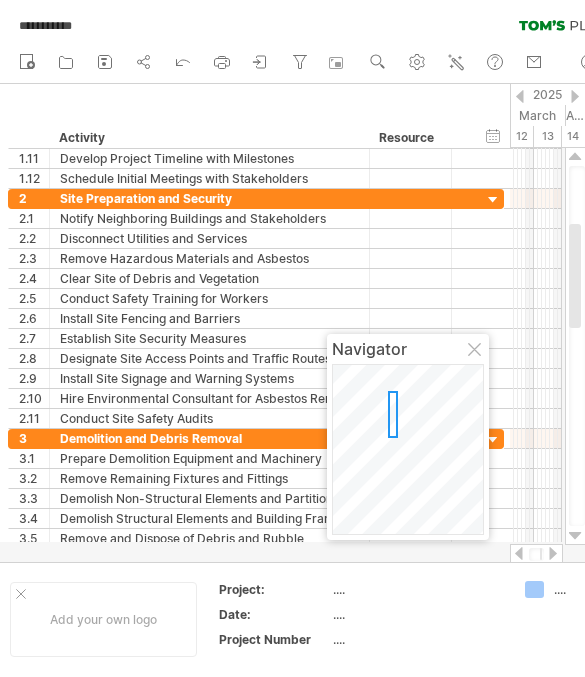 click at bounding box center [577, 346] 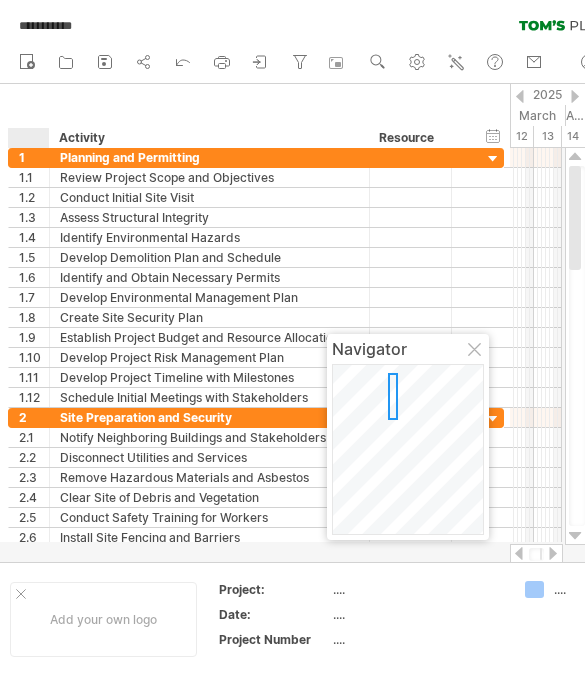 click on "hide start/end/duration show start/end/duration
******** Activity ******** Resource ****** Status" at bounding box center (255, 116) 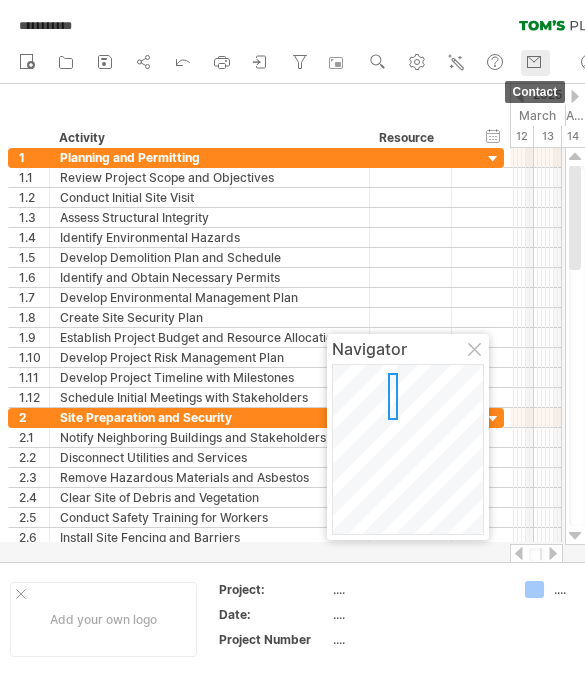 click at bounding box center [534, 62] 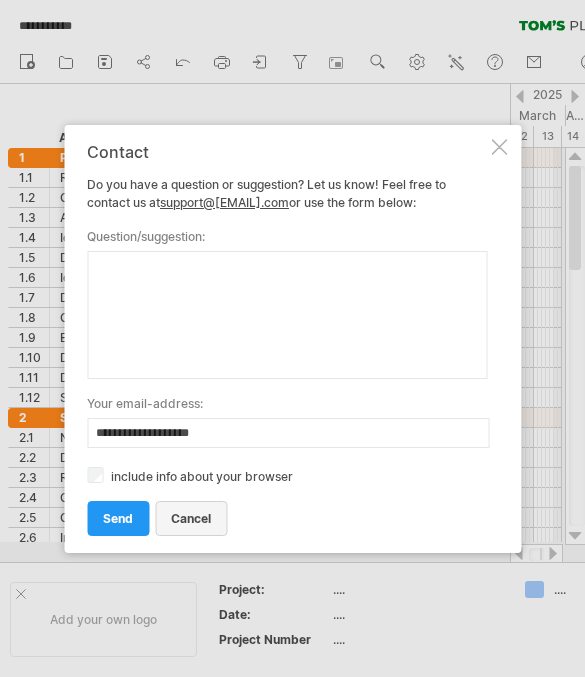 click on "cancel" at bounding box center [191, 518] 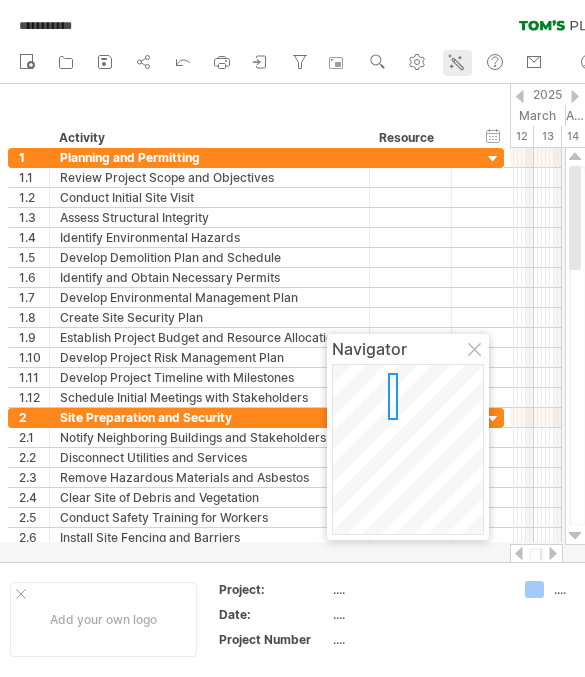 click at bounding box center (456, 62) 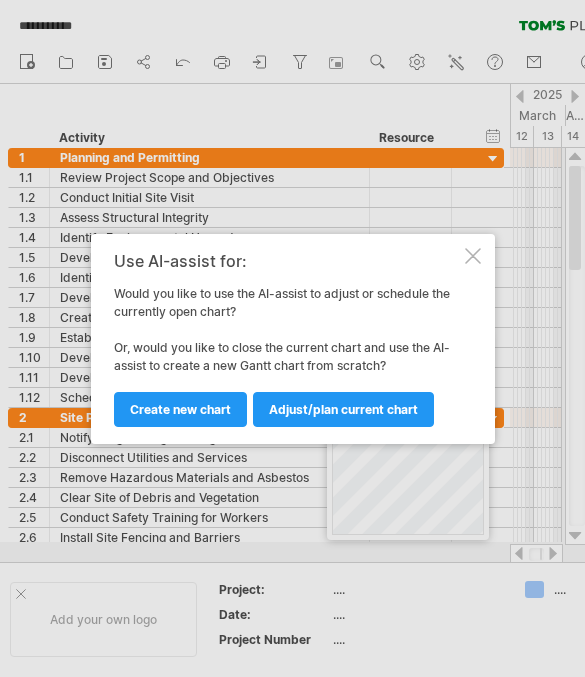 click on "Use AI-assist for: Would you like to use the AI-assist to adjust or schedule the currently open chart? Or, would you like to close the current chart and use the AI-assist to create a new Gantt chart from scratch? Adjust/plan current chart Create new chart" at bounding box center [293, 339] 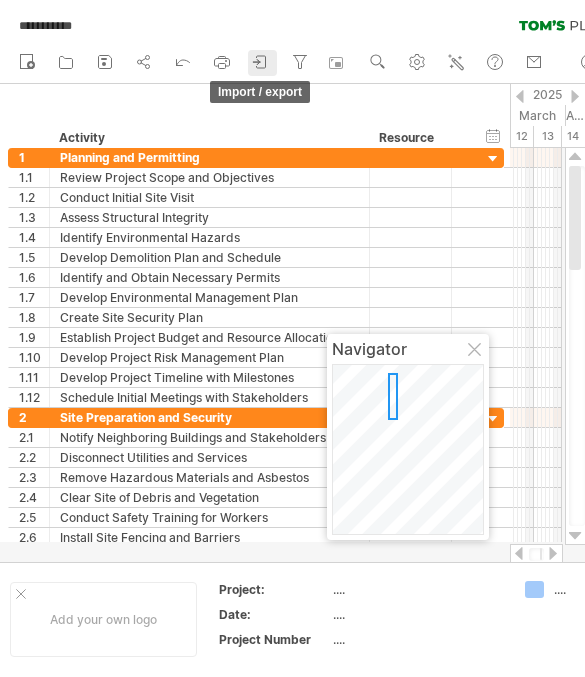 click at bounding box center (261, 62) 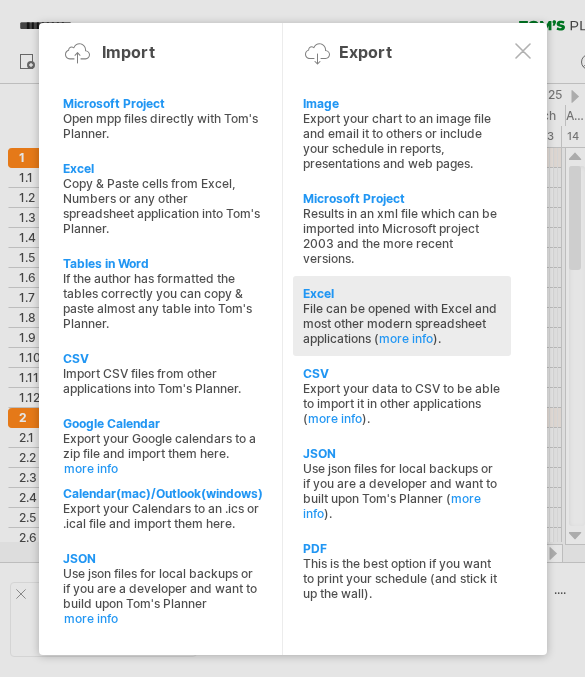 click on "File can be opened with Excel and most other modern spreadsheet applications
( more info )." at bounding box center [402, 141] 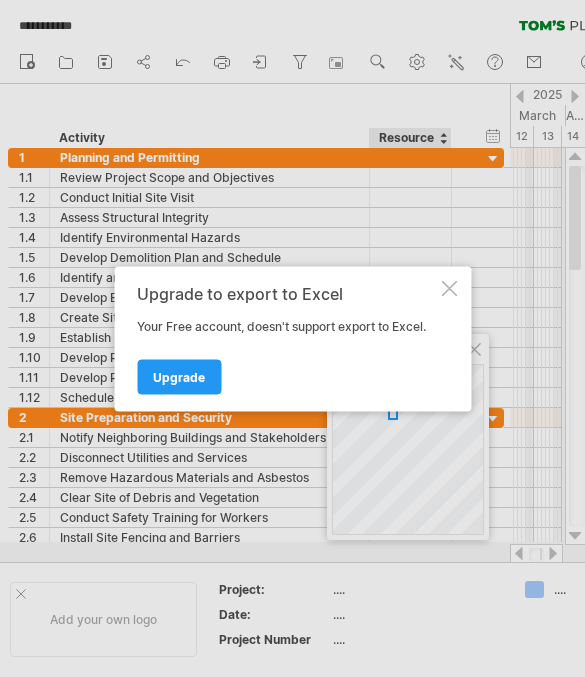click at bounding box center [449, 288] 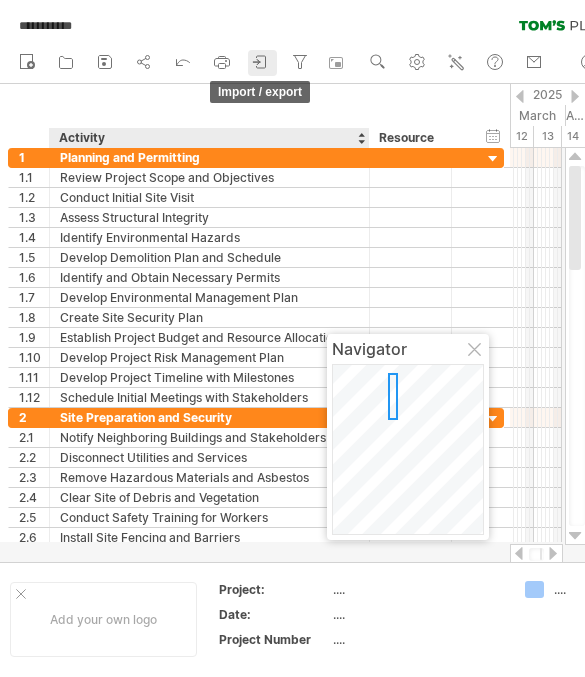 click on "import / export" at bounding box center [260, 92] 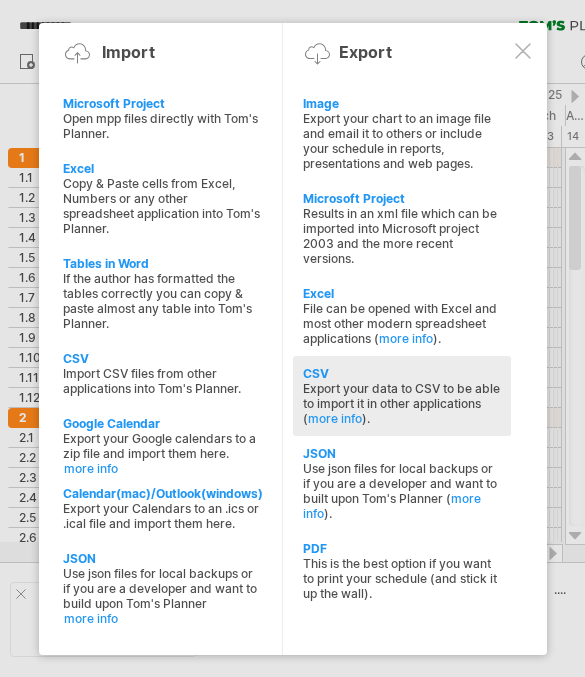 click on "Export your data to CSV to be able to import it in other applications
( more info )." at bounding box center (402, 141) 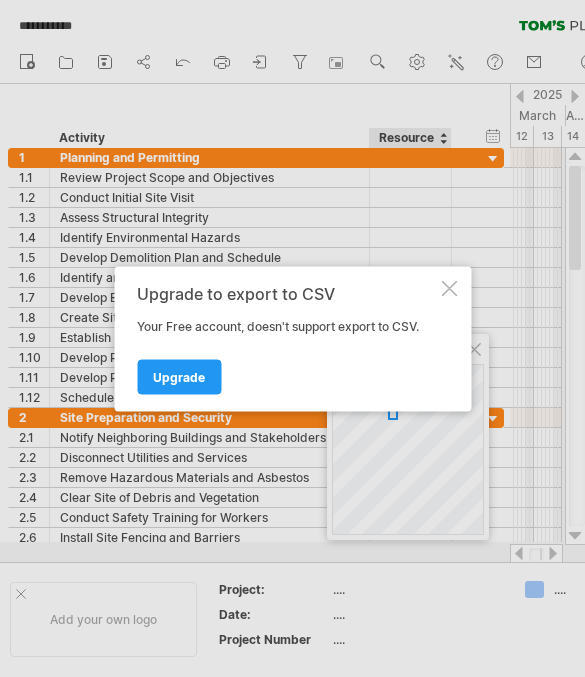 click on "Upgrade to export to CSV Your Free account, doesn't support export to CSV. Upgrade" at bounding box center [292, 338] 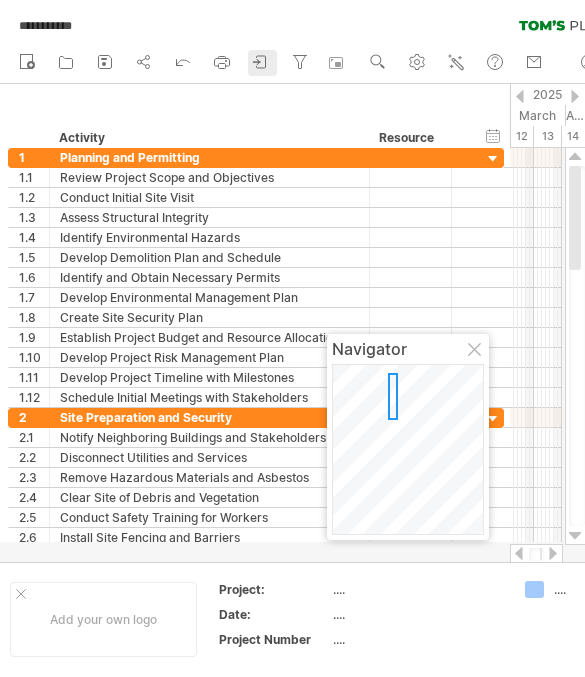 click at bounding box center [261, 62] 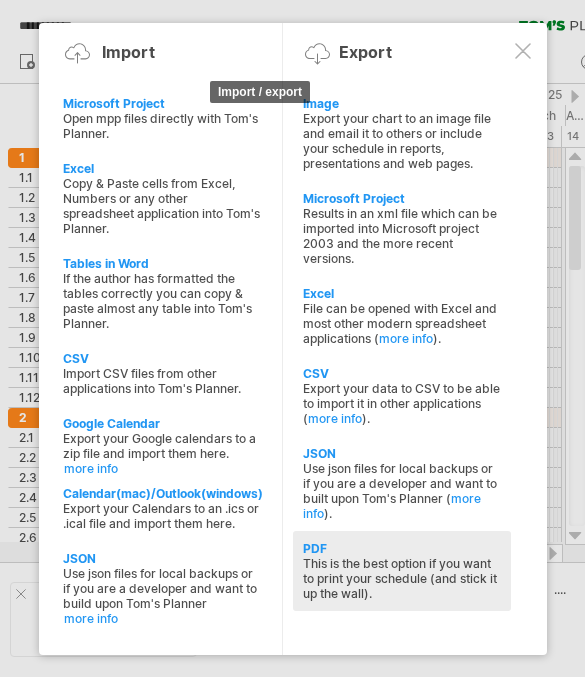 click on "This is the best option if you want to print your schedule (and stick it up the wall)." at bounding box center [402, 141] 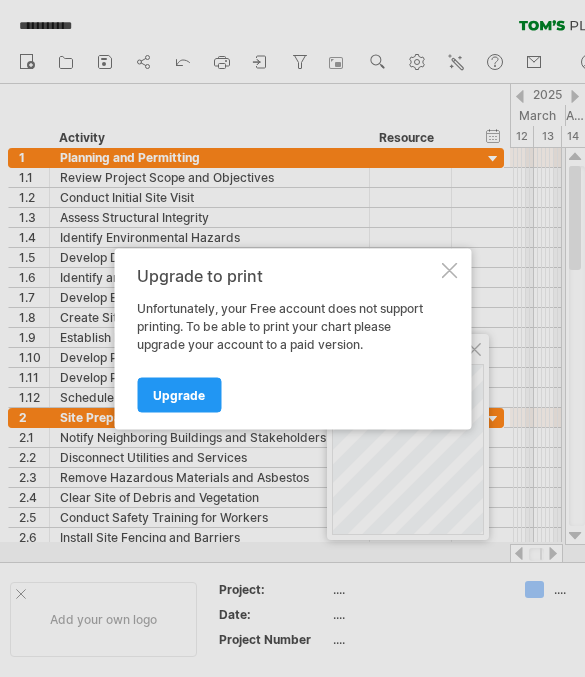 click at bounding box center (449, 270) 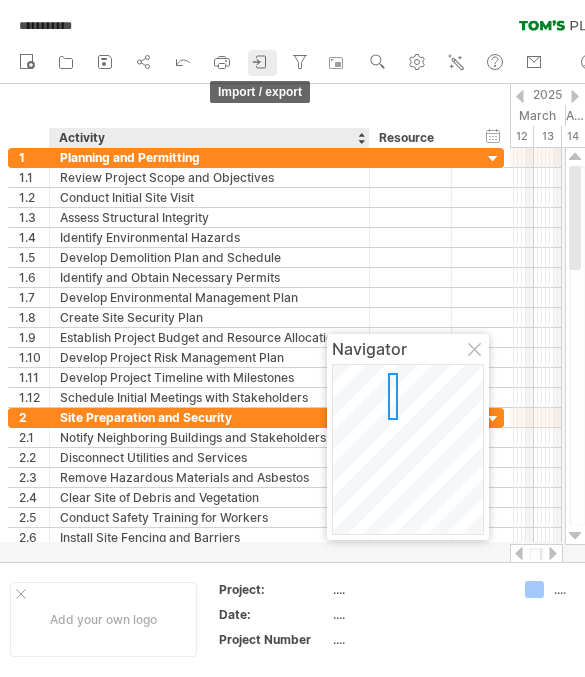 click on "import / export" at bounding box center (262, 63) 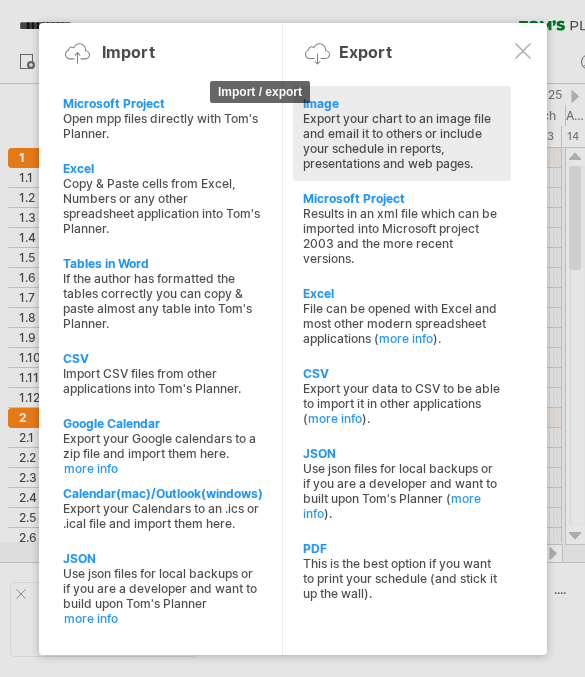 click on "Export your chart to an image file and email it to others or include your schedule in reports, presentations and web pages." at bounding box center [402, 141] 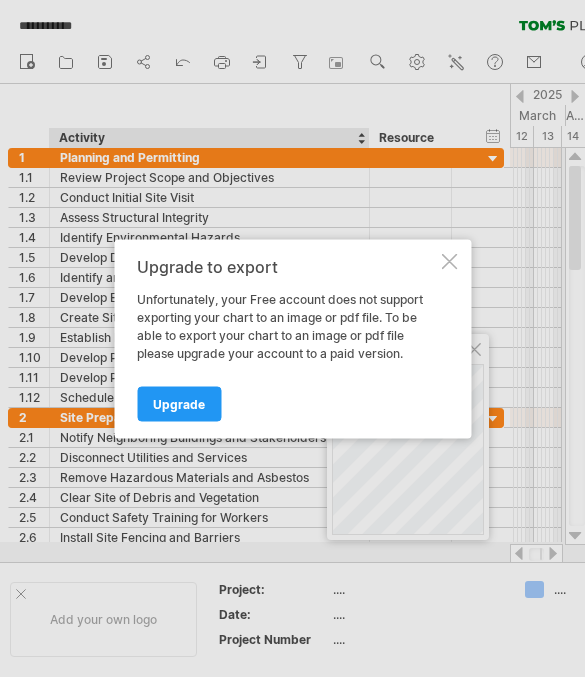 click on "Upgrade to export Unfortunately, your Free account does not support exporting your chart to an image or pdf file. To be able to export your chart to an image or pdf file please upgrade your account to a paid version. Upgrade" at bounding box center (292, 338) 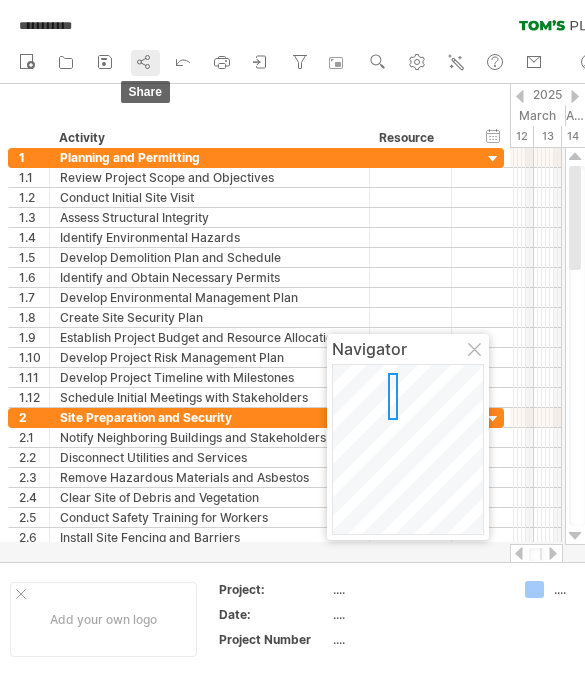 click at bounding box center (144, 62) 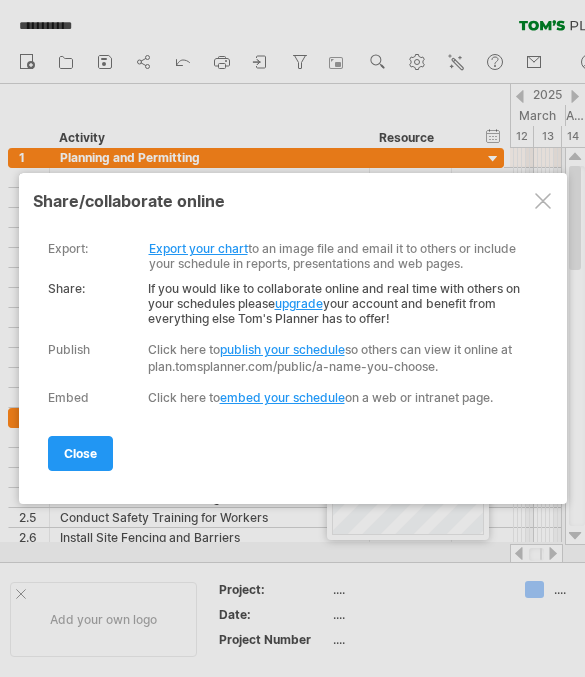 click on "export:
Export your chart  to an image file and email it to others or include your schedule in reports, presentations and web pages." at bounding box center (288, 248) 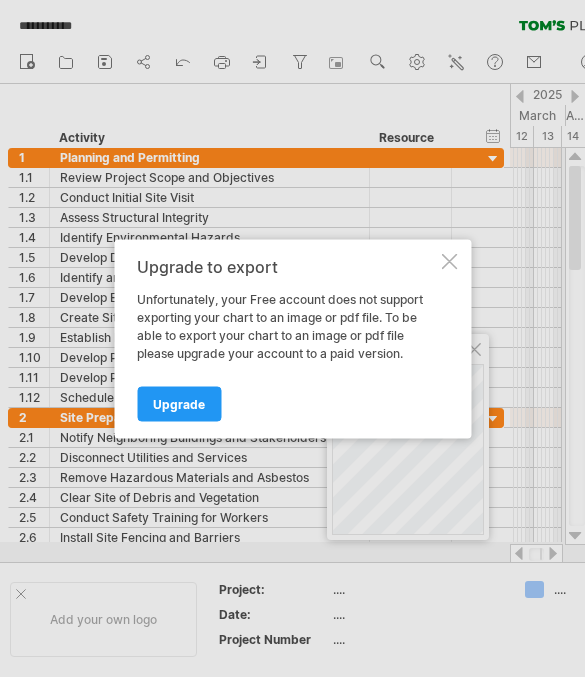 click at bounding box center [449, 261] 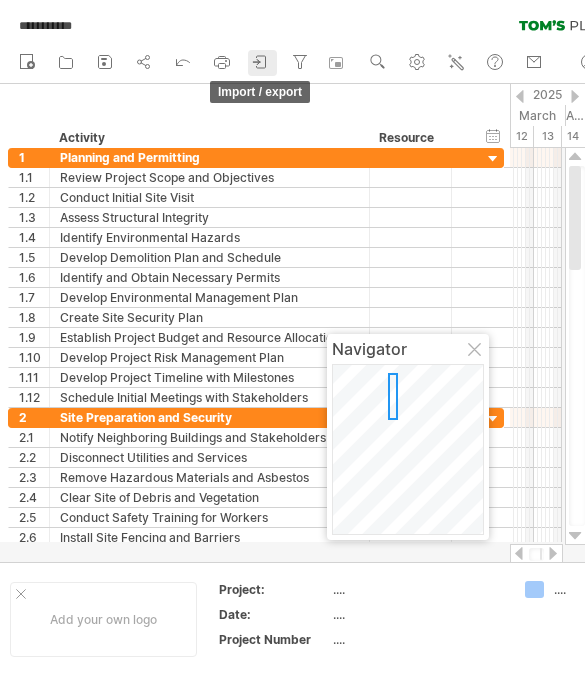 click at bounding box center (261, 62) 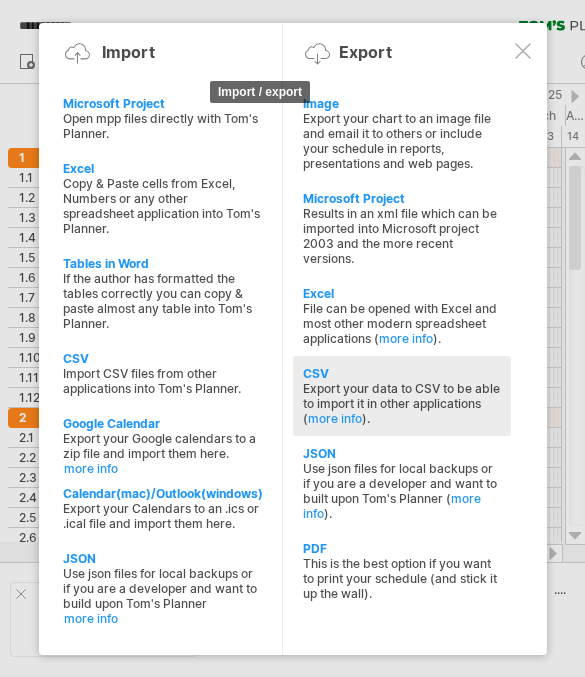 click on "Export your data to CSV to be able to import it in other applications
( more info )." at bounding box center (402, 141) 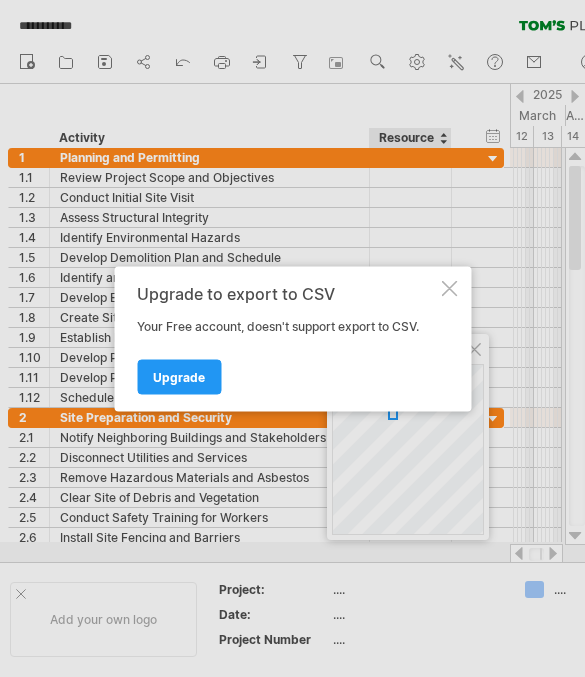 click at bounding box center [449, 288] 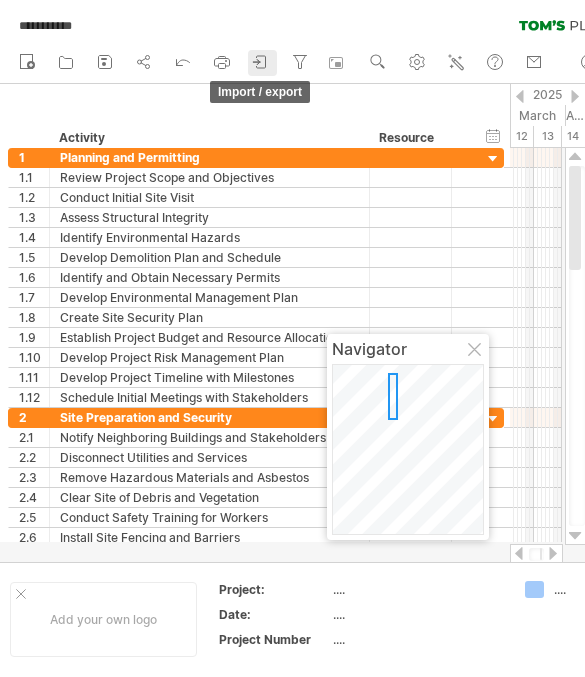 click at bounding box center (261, 62) 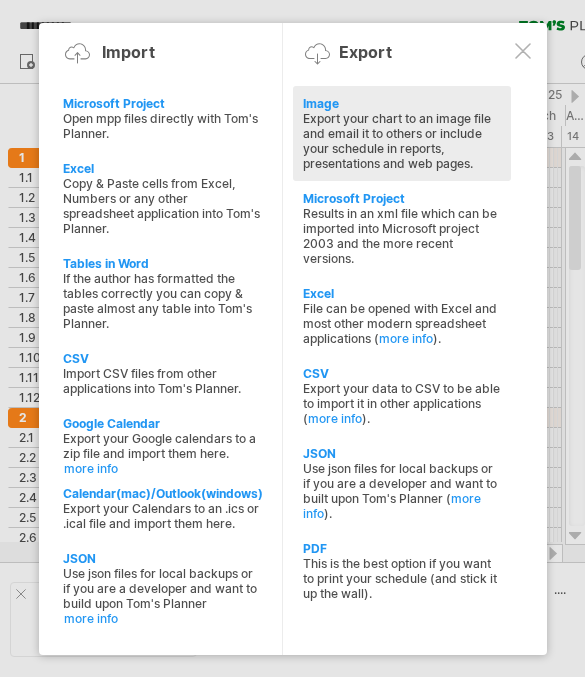 click on "Export your chart to an image file and email it to others or include your schedule in reports, presentations and web pages." at bounding box center (402, 141) 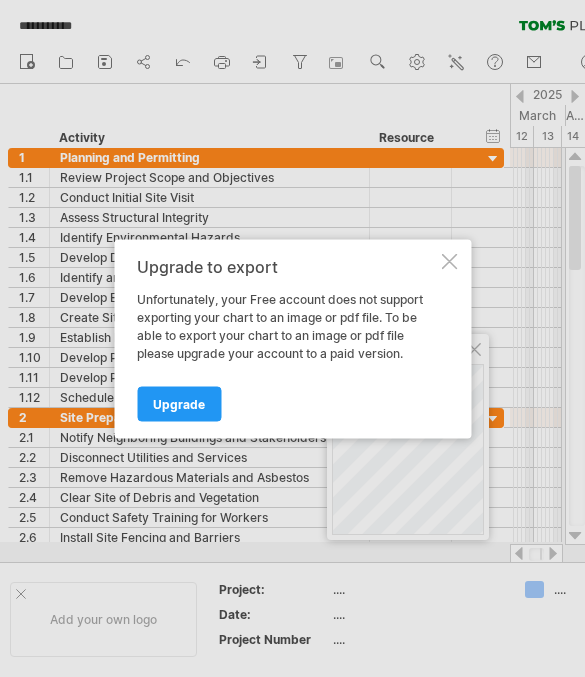 click at bounding box center [449, 261] 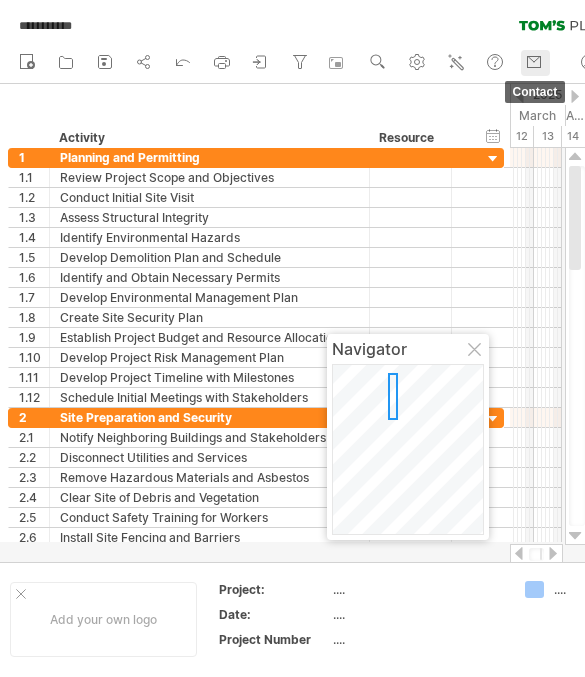 click on "contact" at bounding box center [535, 63] 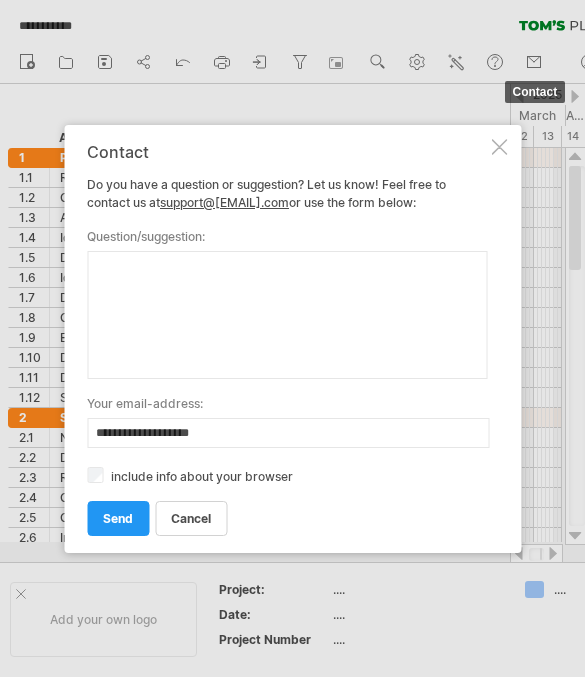 click at bounding box center [499, 147] 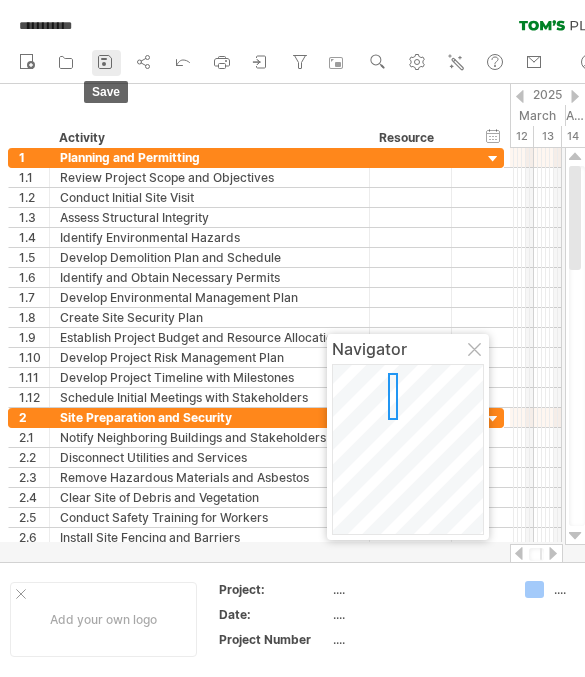 click at bounding box center (105, 62) 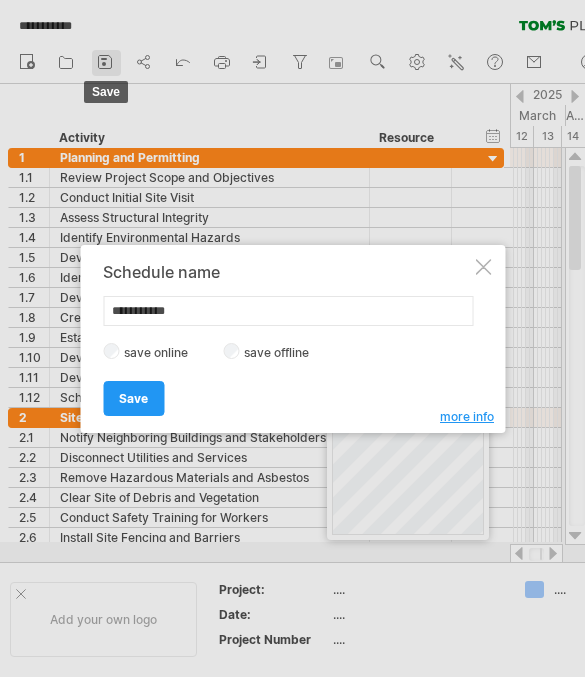 scroll, scrollTop: 0, scrollLeft: 0, axis: both 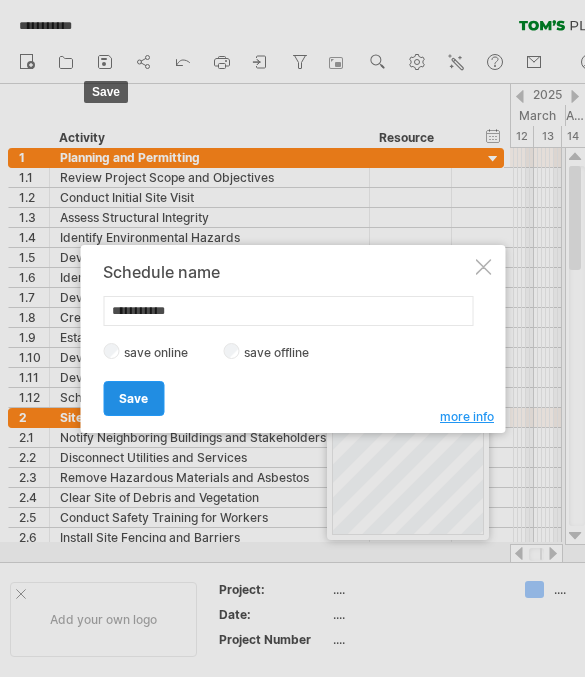click on "Save" at bounding box center [133, 398] 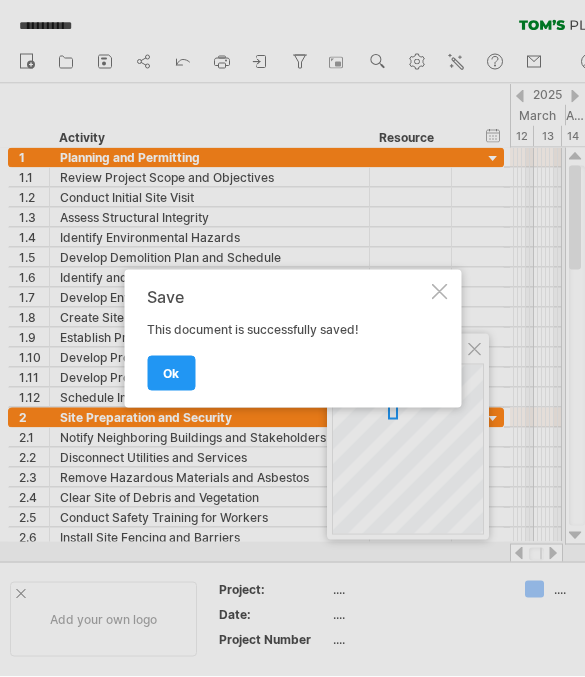 scroll, scrollTop: 1, scrollLeft: 0, axis: vertical 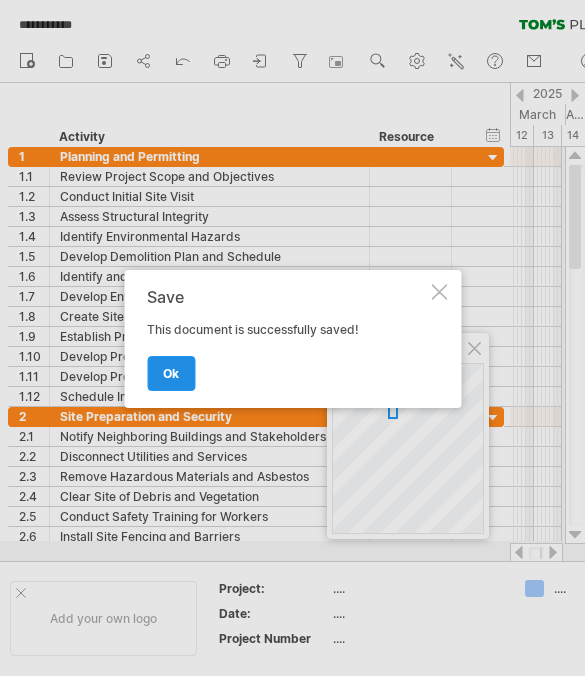 click on "ok" at bounding box center [171, 373] 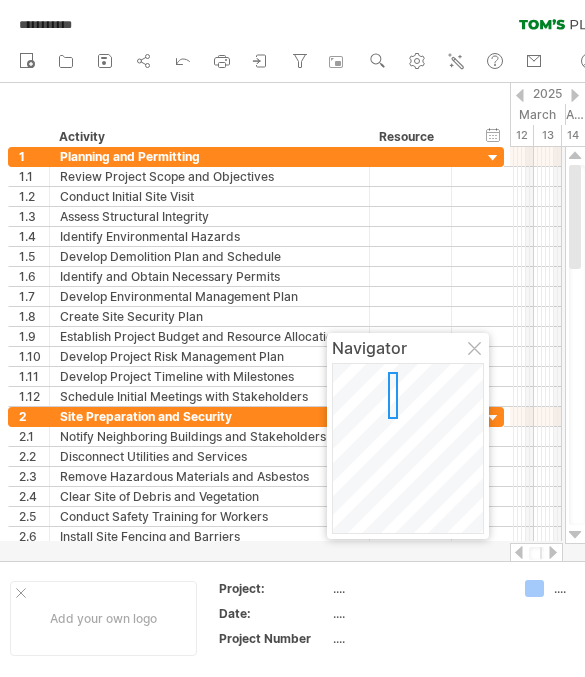 scroll, scrollTop: 0, scrollLeft: 0, axis: both 